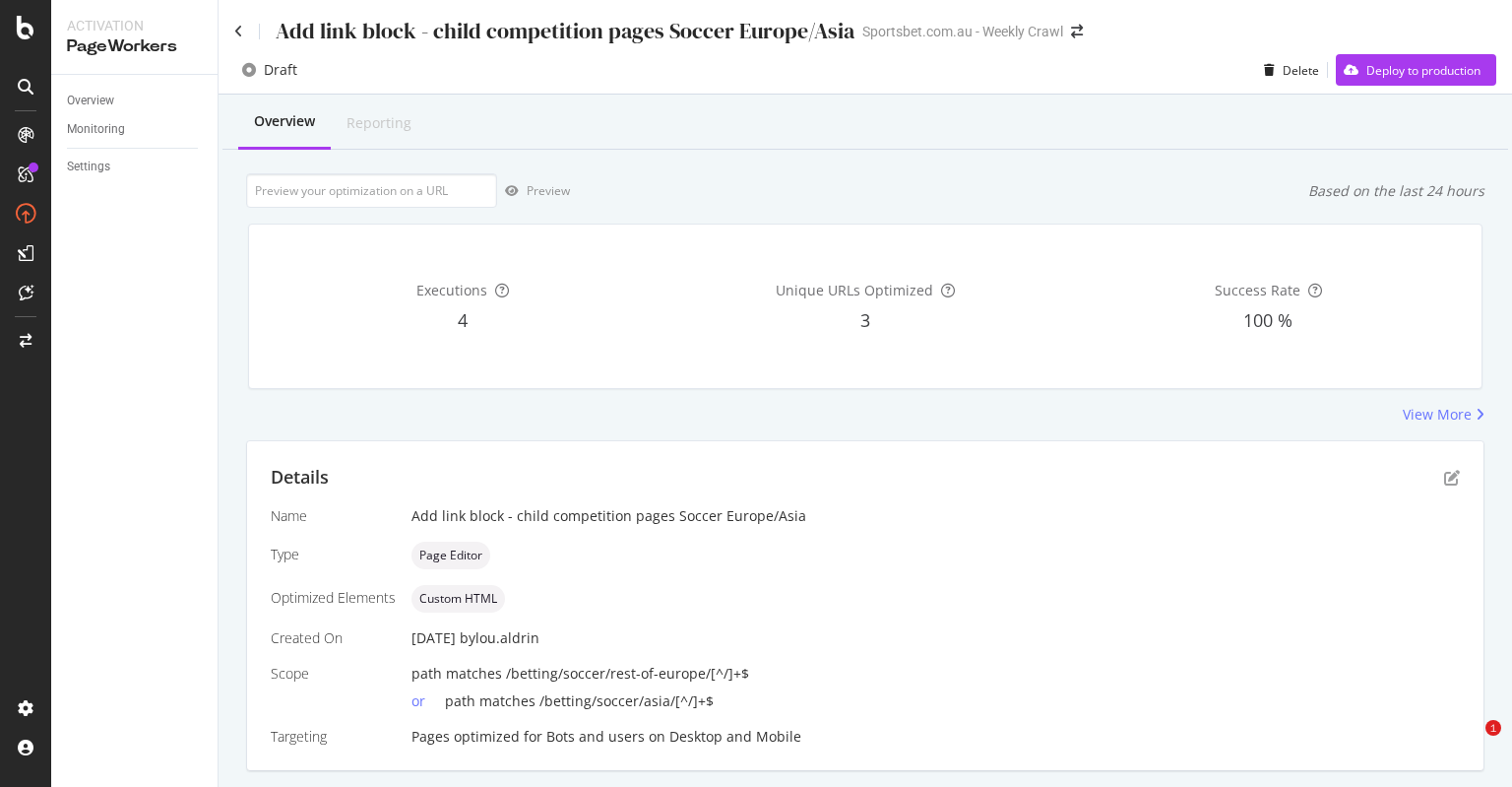 scroll, scrollTop: 0, scrollLeft: 0, axis: both 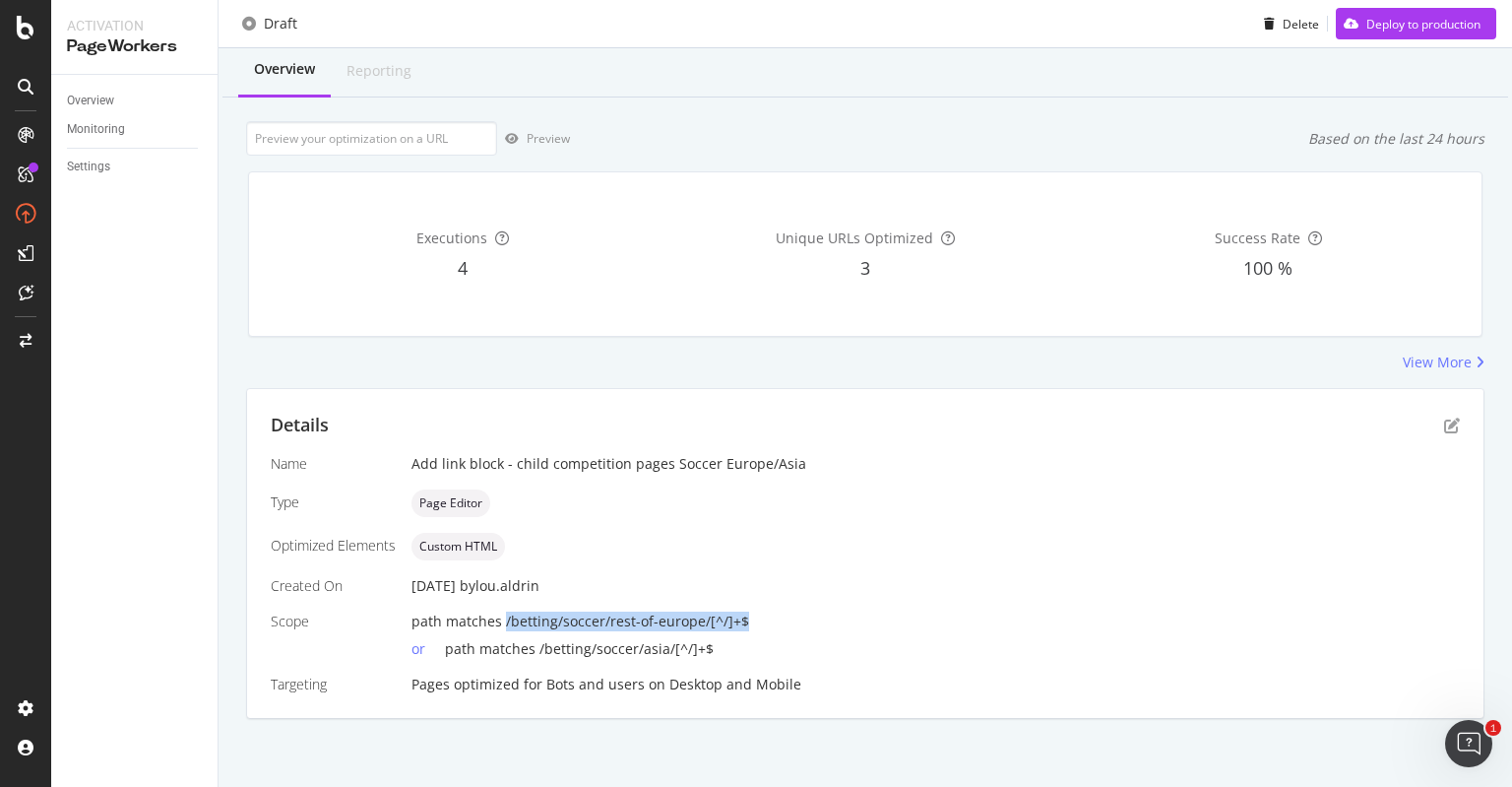 drag, startPoint x: 501, startPoint y: 618, endPoint x: 752, endPoint y: 613, distance: 251.0498 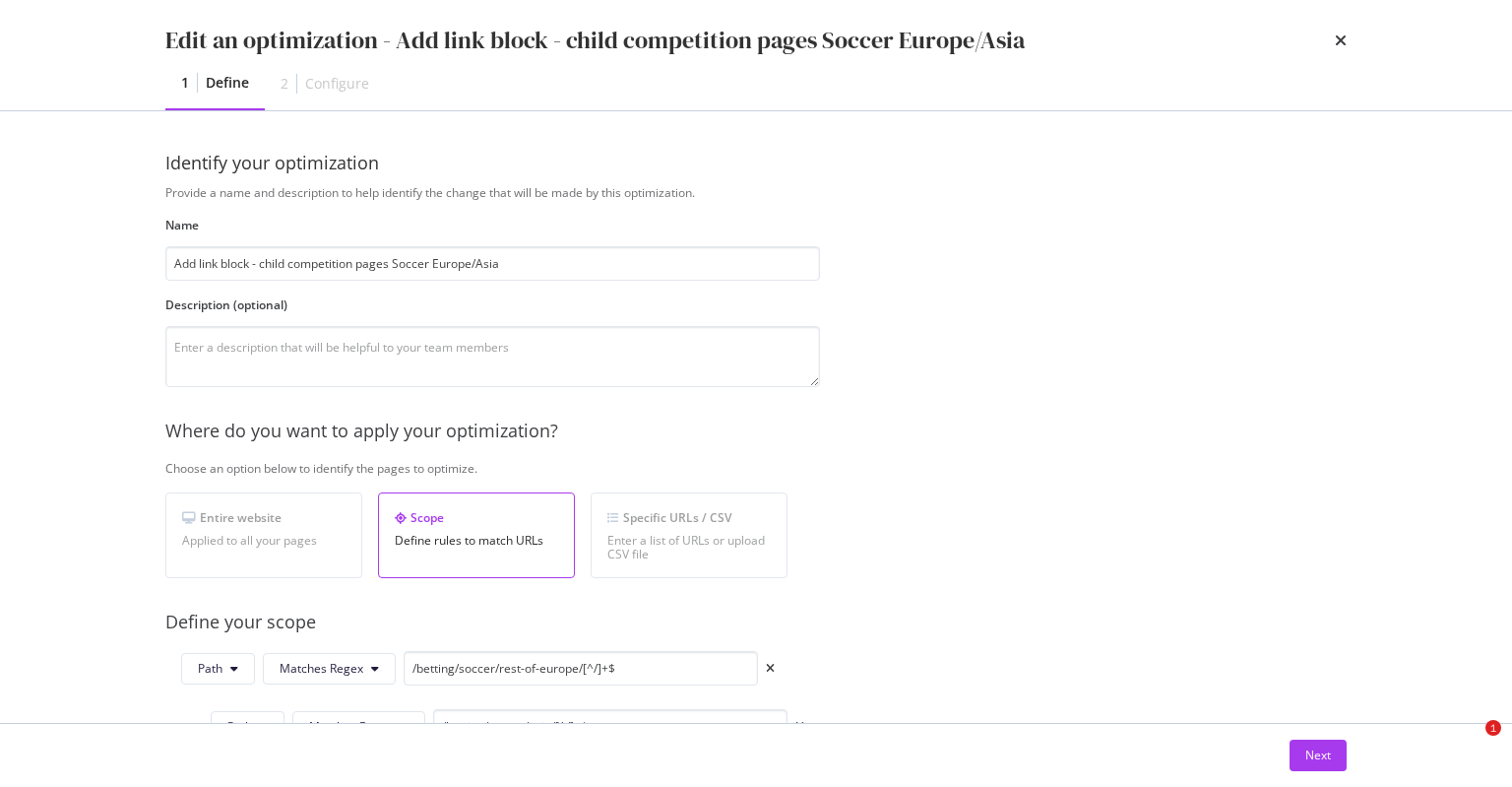 scroll, scrollTop: 0, scrollLeft: 0, axis: both 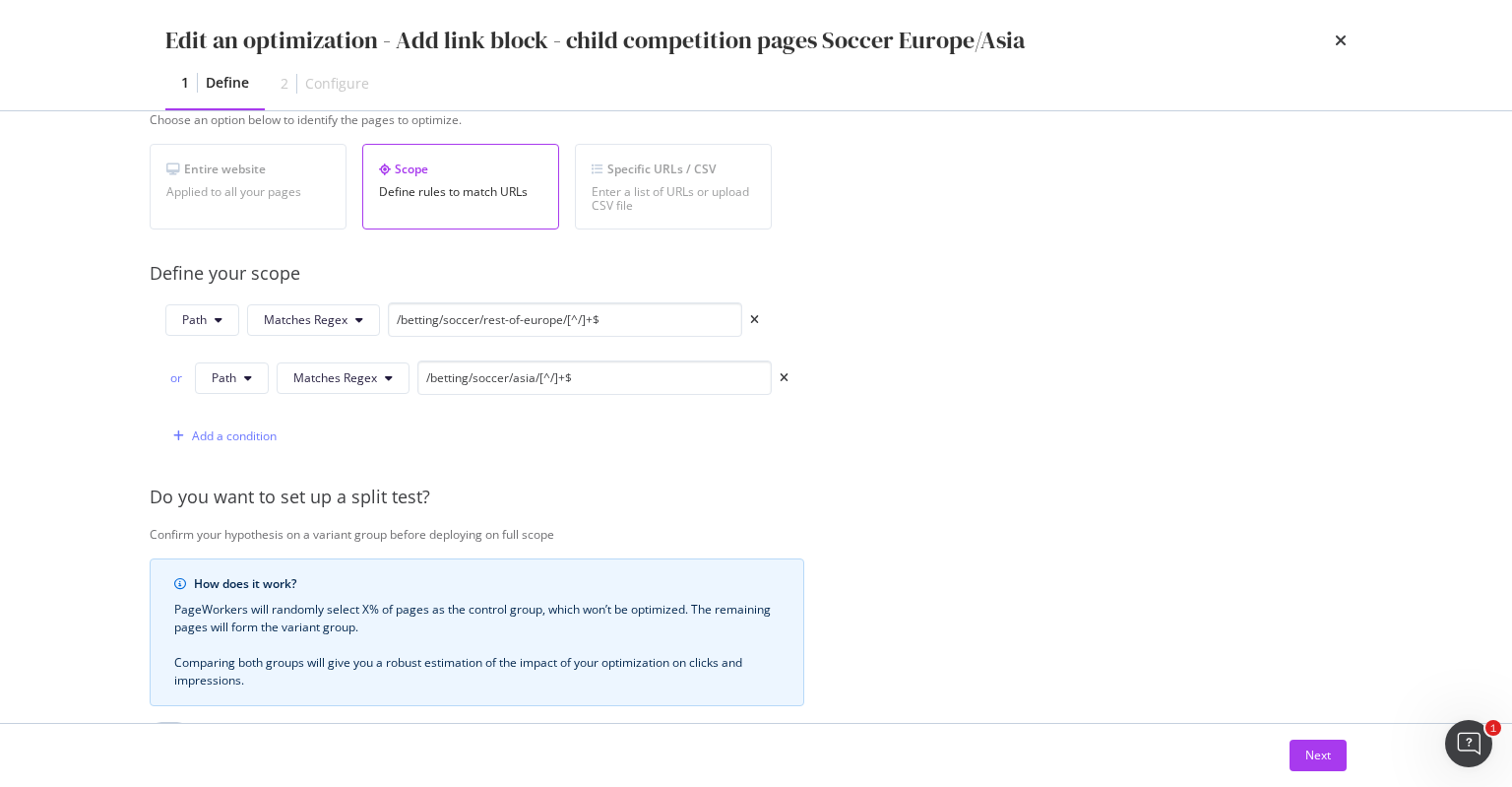 click at bounding box center [1341, 40] 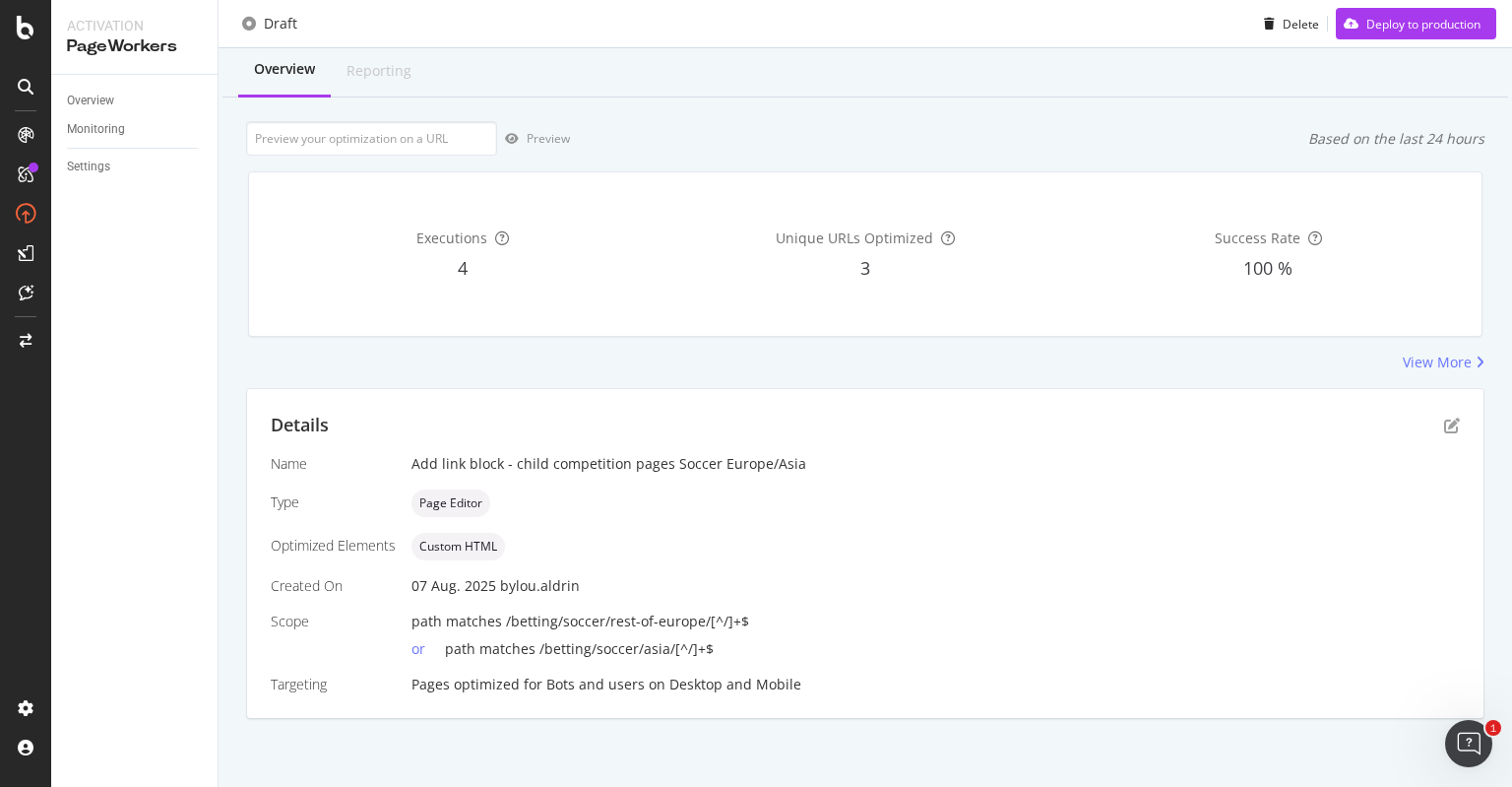 click on "Name Add link block - child competition pages Soccer Europe/Asia Type Page Editor Optimized Elements Custom HTML Created On 07 Aug. 2025 by [PERSON] Scope path matches /betting/soccer/rest-of-europe/[^/]+$ or path matches /betting/soccer/asia/[^/]+$ Targeting Pages optimized for Bots and users on Desktop and Mobile" at bounding box center [865, 574] 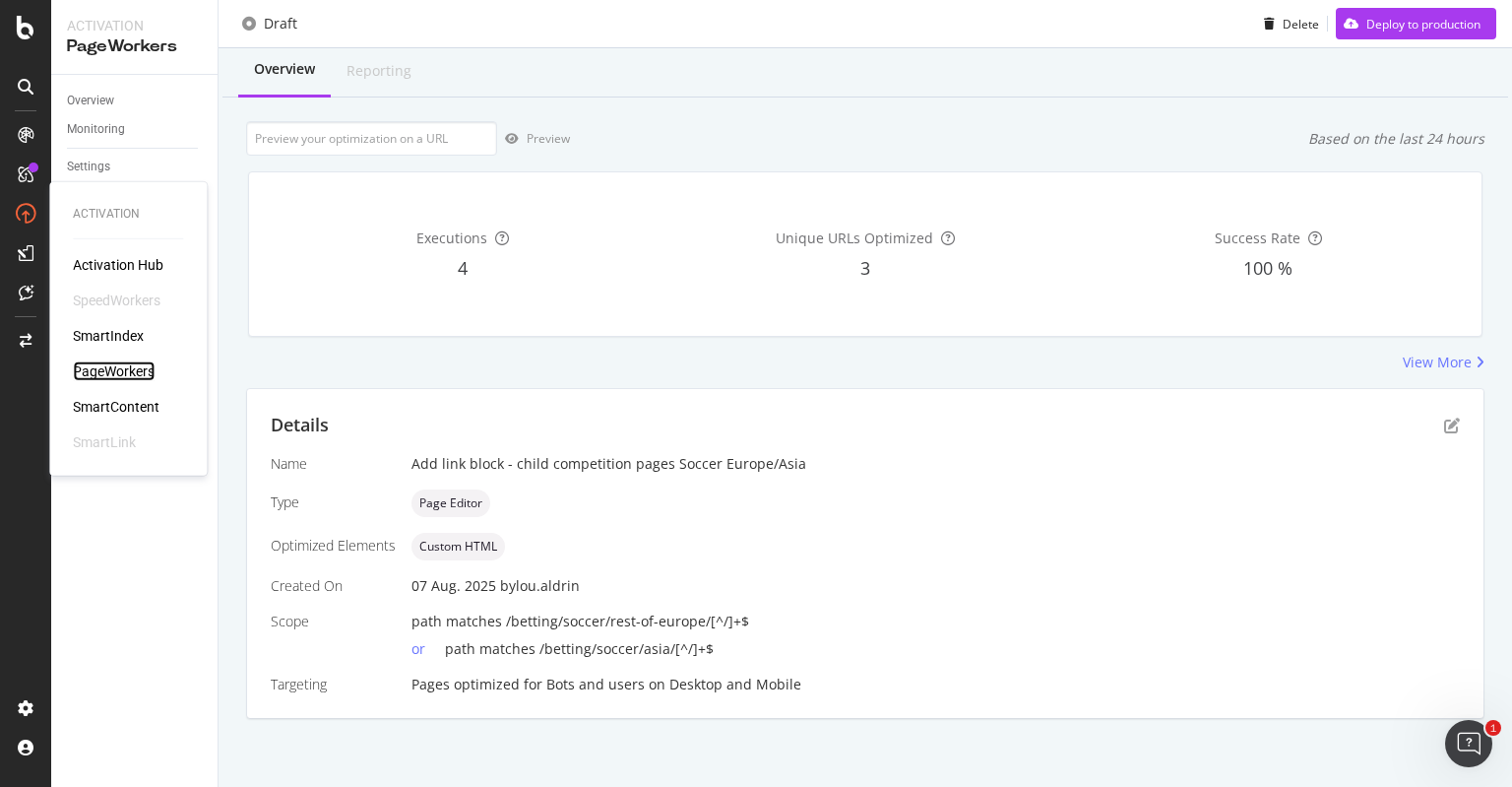 click on "PageWorkers" at bounding box center (113, 371) 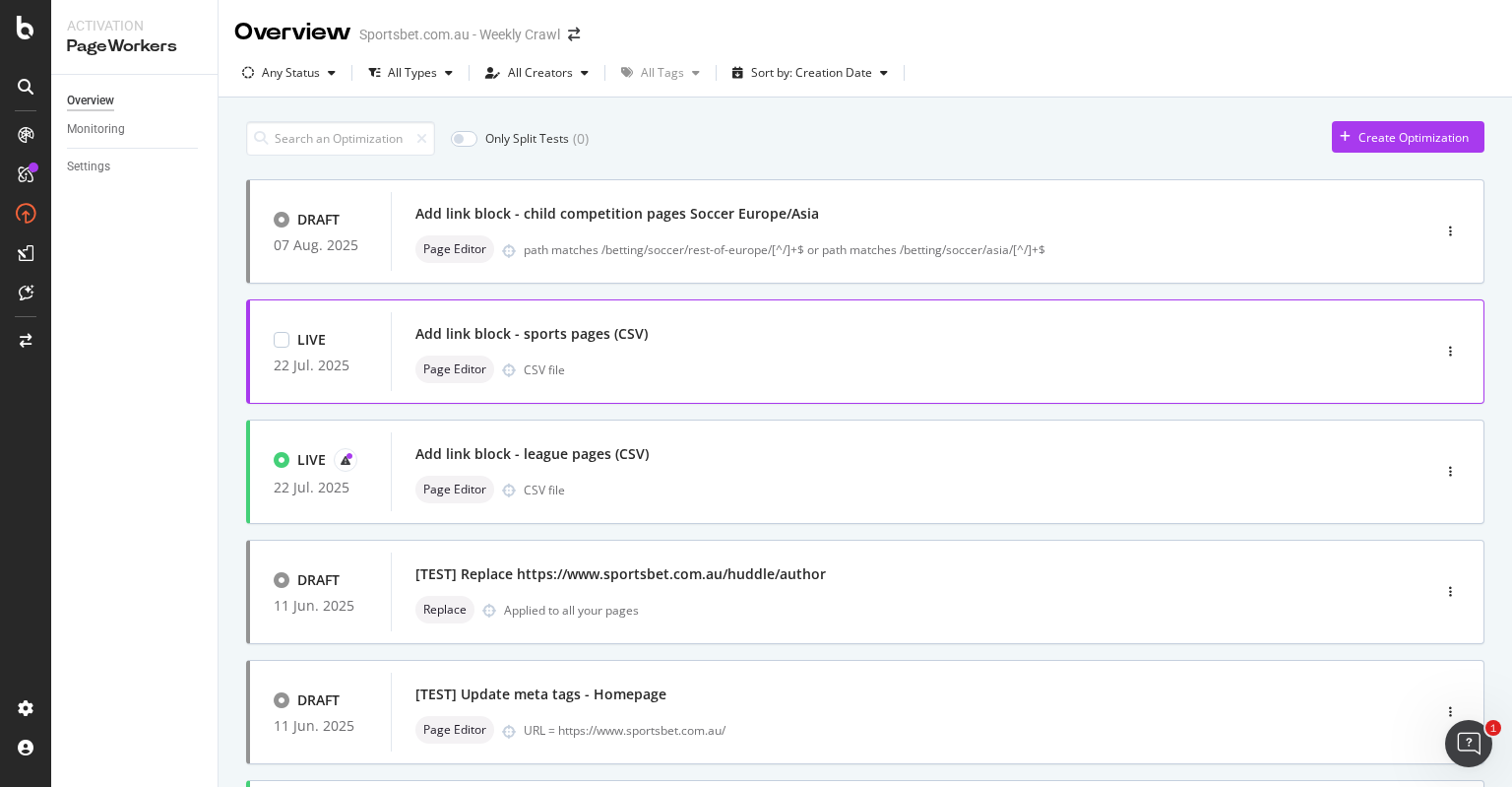 click on "Add link block - sports pages (CSV)" at bounding box center [532, 334] 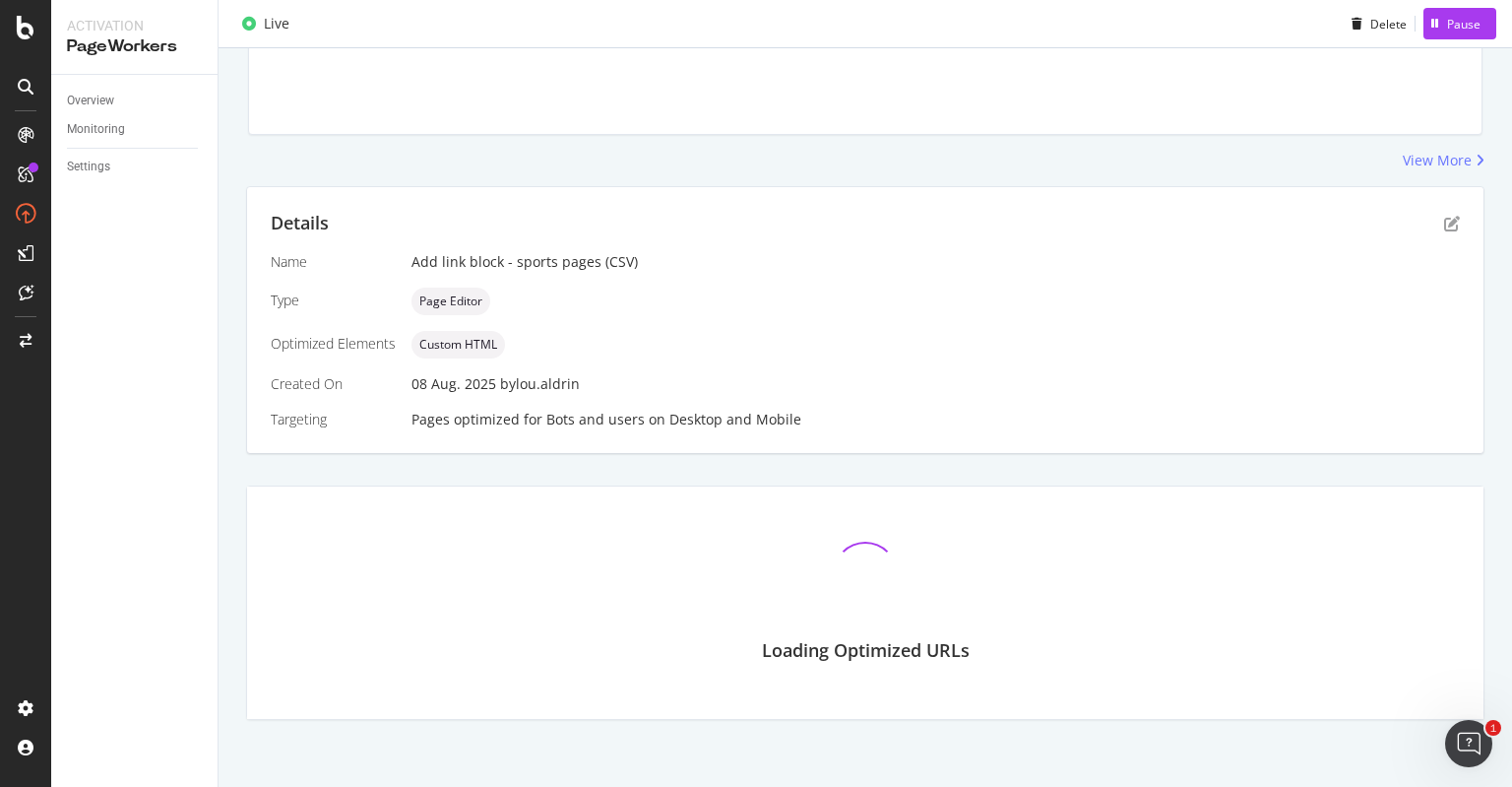 scroll, scrollTop: 237, scrollLeft: 0, axis: vertical 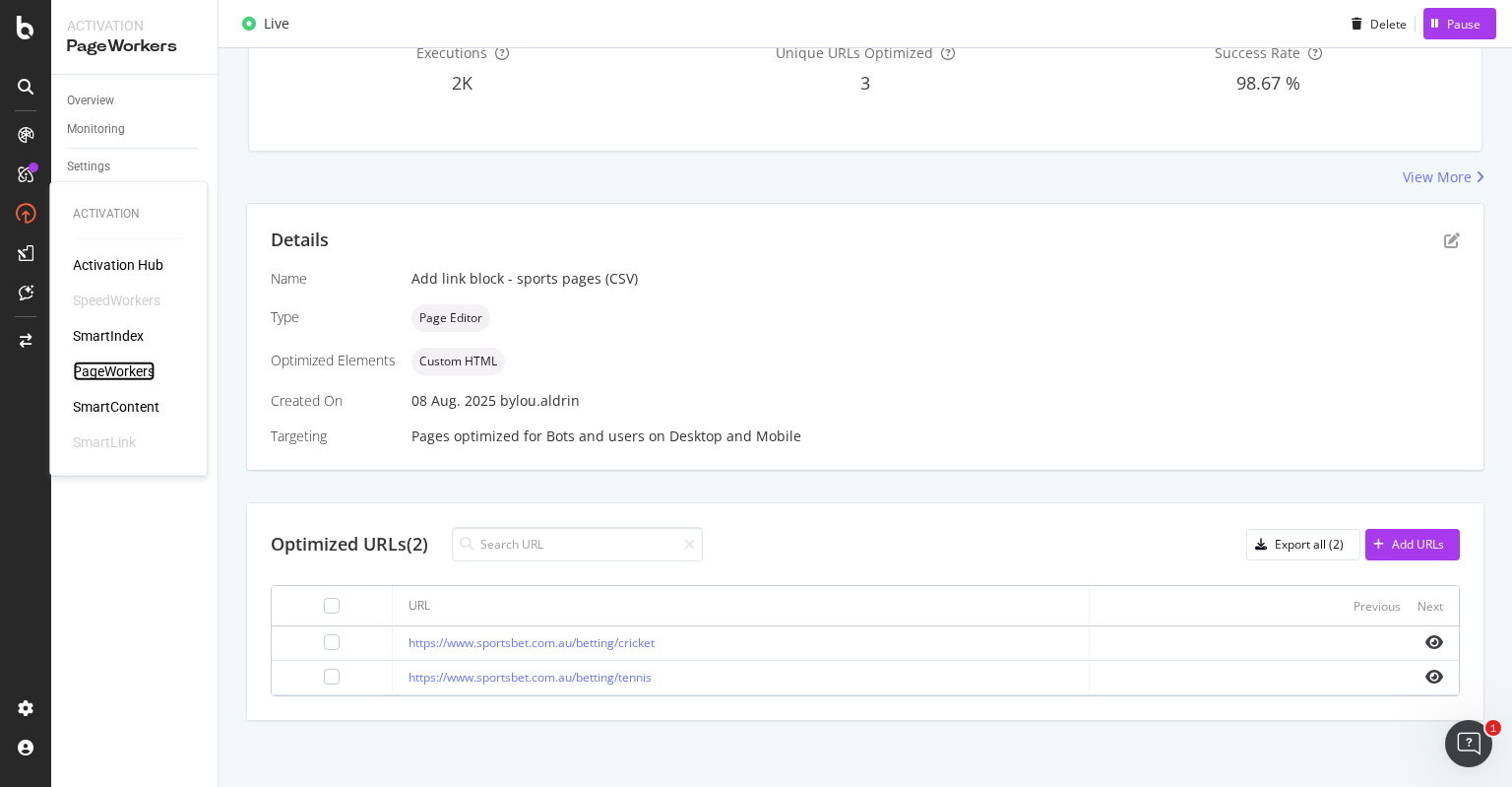 click on "PageWorkers" at bounding box center (113, 371) 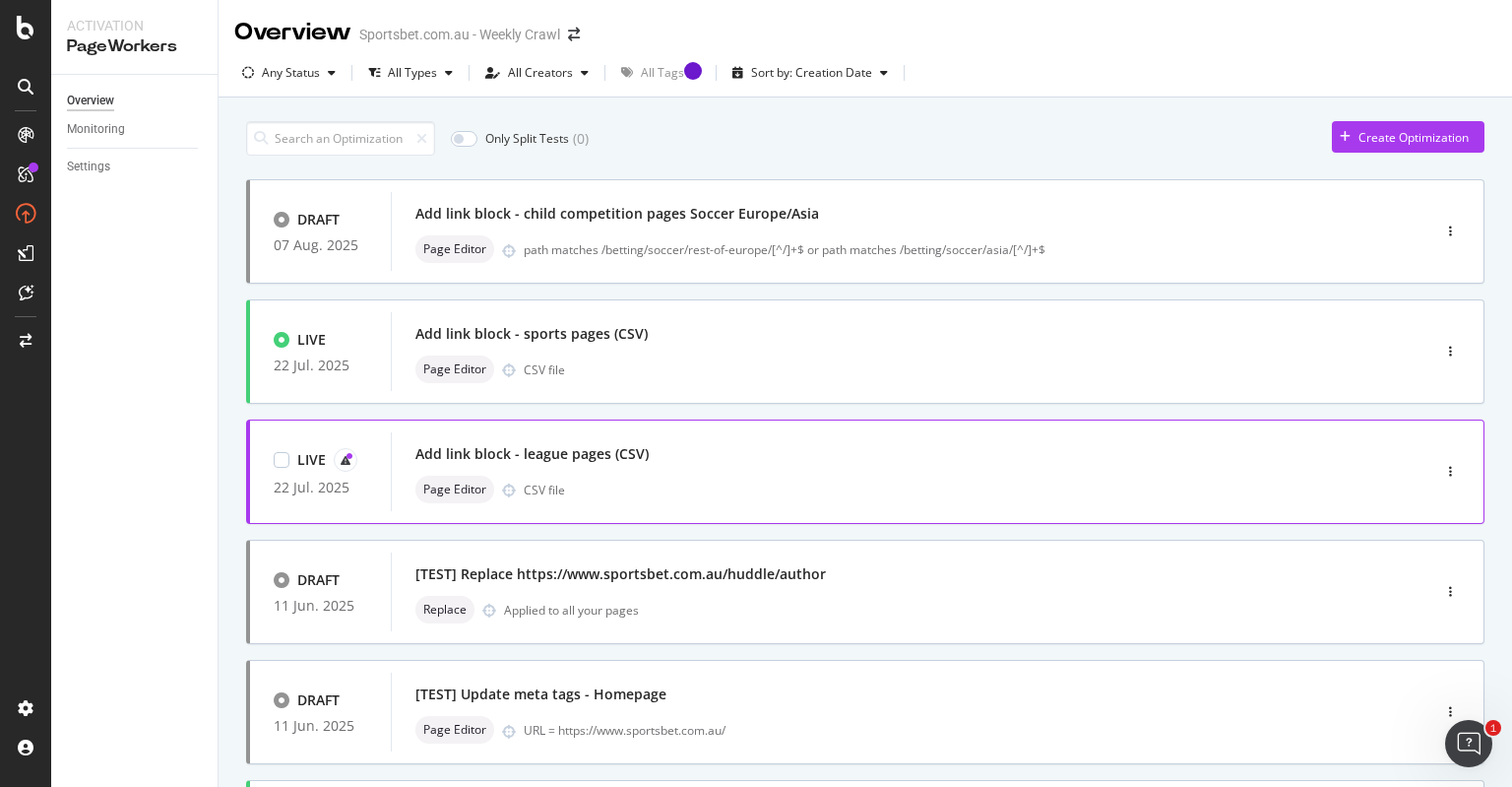 click on "Add link block - league pages (CSV)" at bounding box center [532, 454] 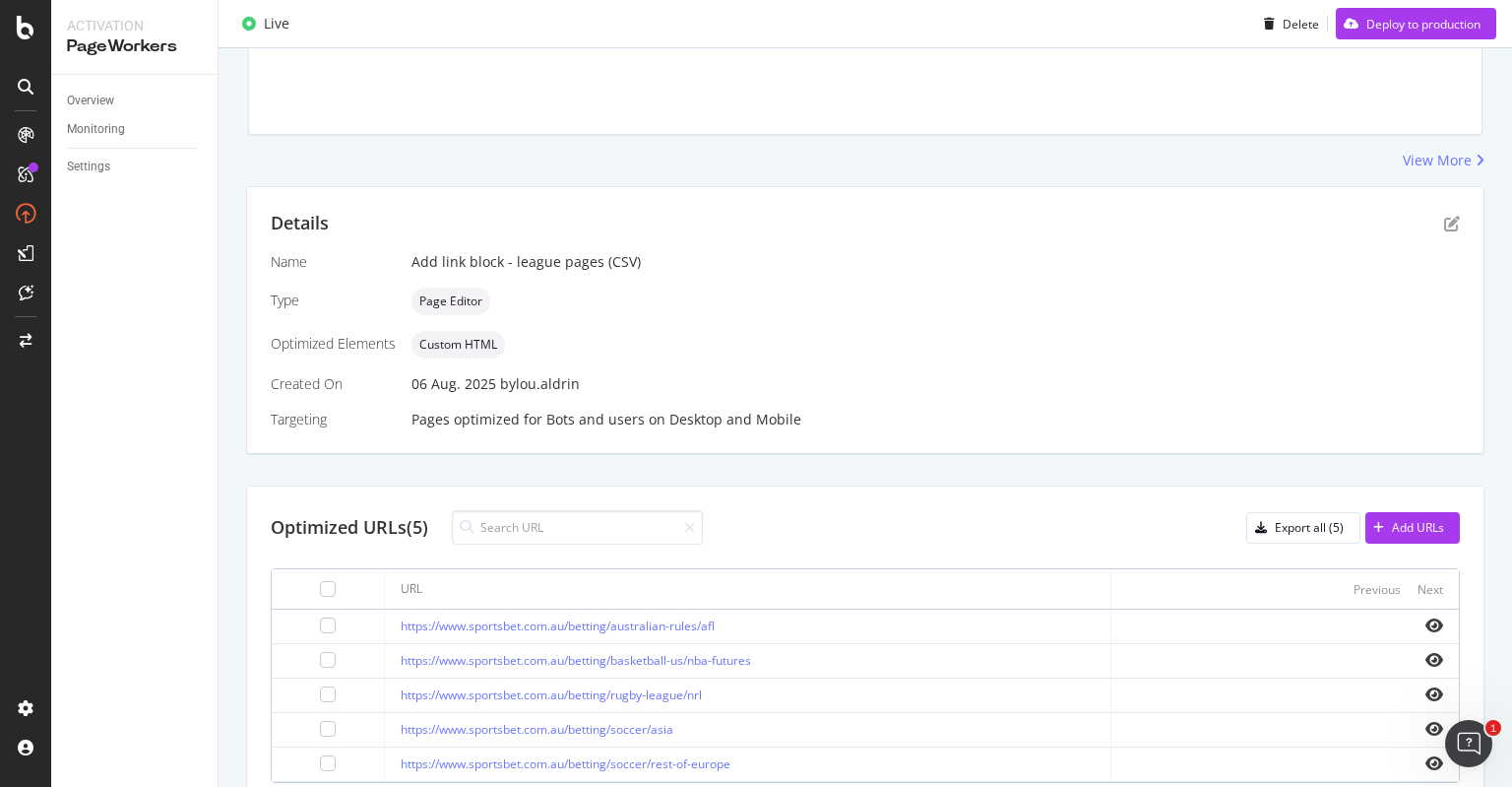 scroll, scrollTop: 464, scrollLeft: 0, axis: vertical 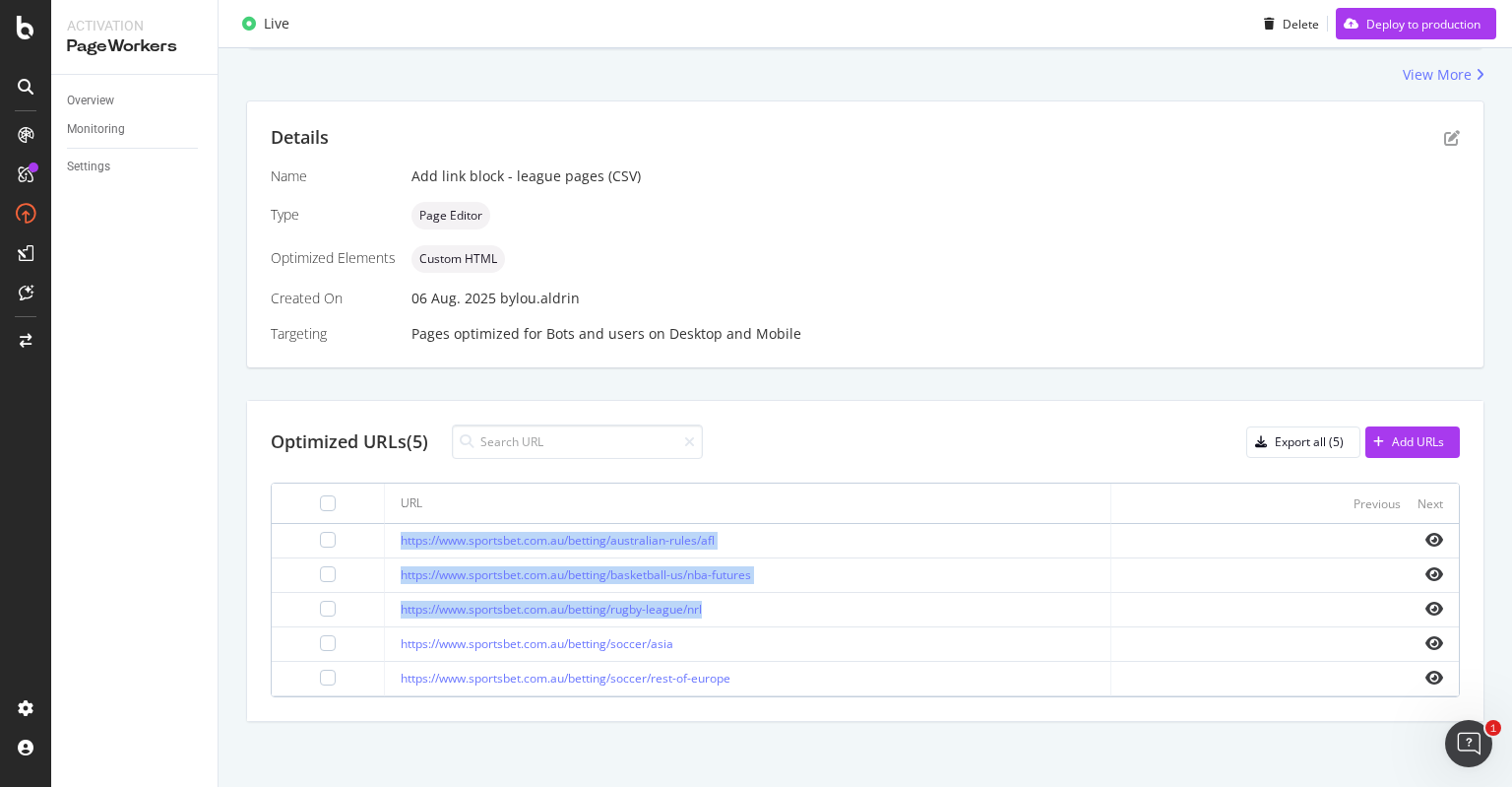 drag, startPoint x: 743, startPoint y: 610, endPoint x: 372, endPoint y: 543, distance: 377.00133 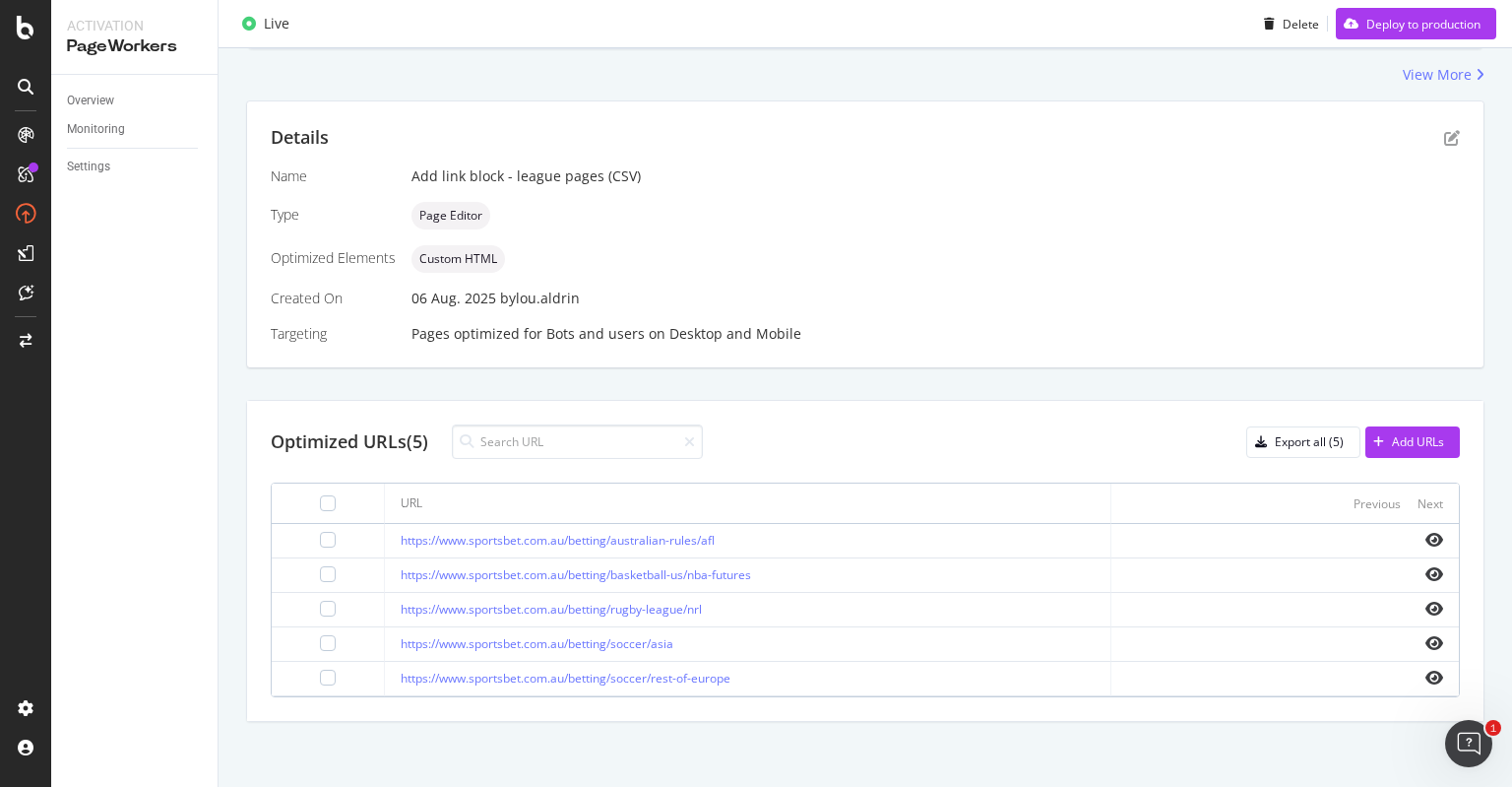 click on "https://www.sportsbet.com.au/betting/soccer/asia" at bounding box center [747, 644] 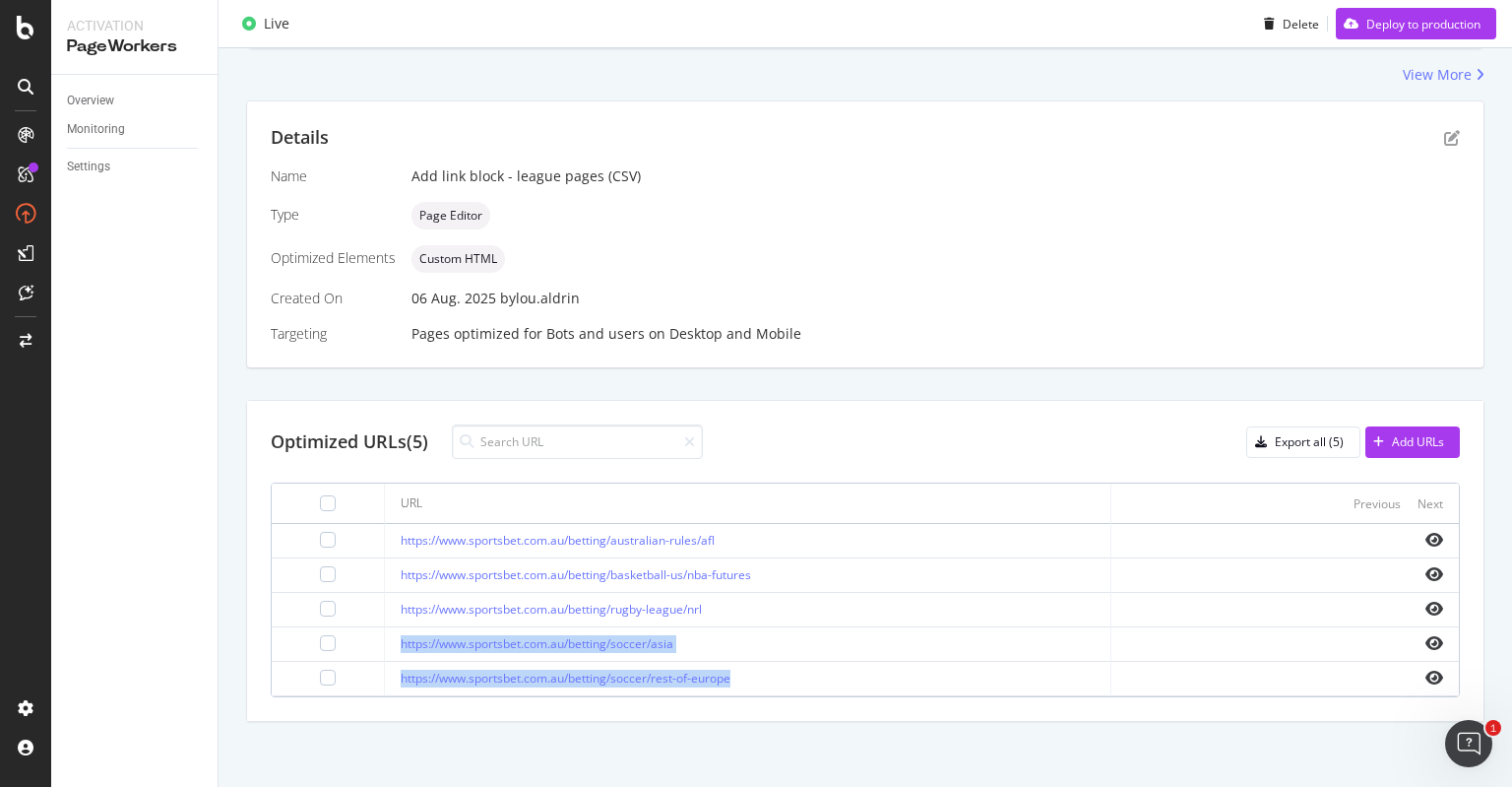 drag, startPoint x: 384, startPoint y: 637, endPoint x: 752, endPoint y: 672, distance: 369.66066 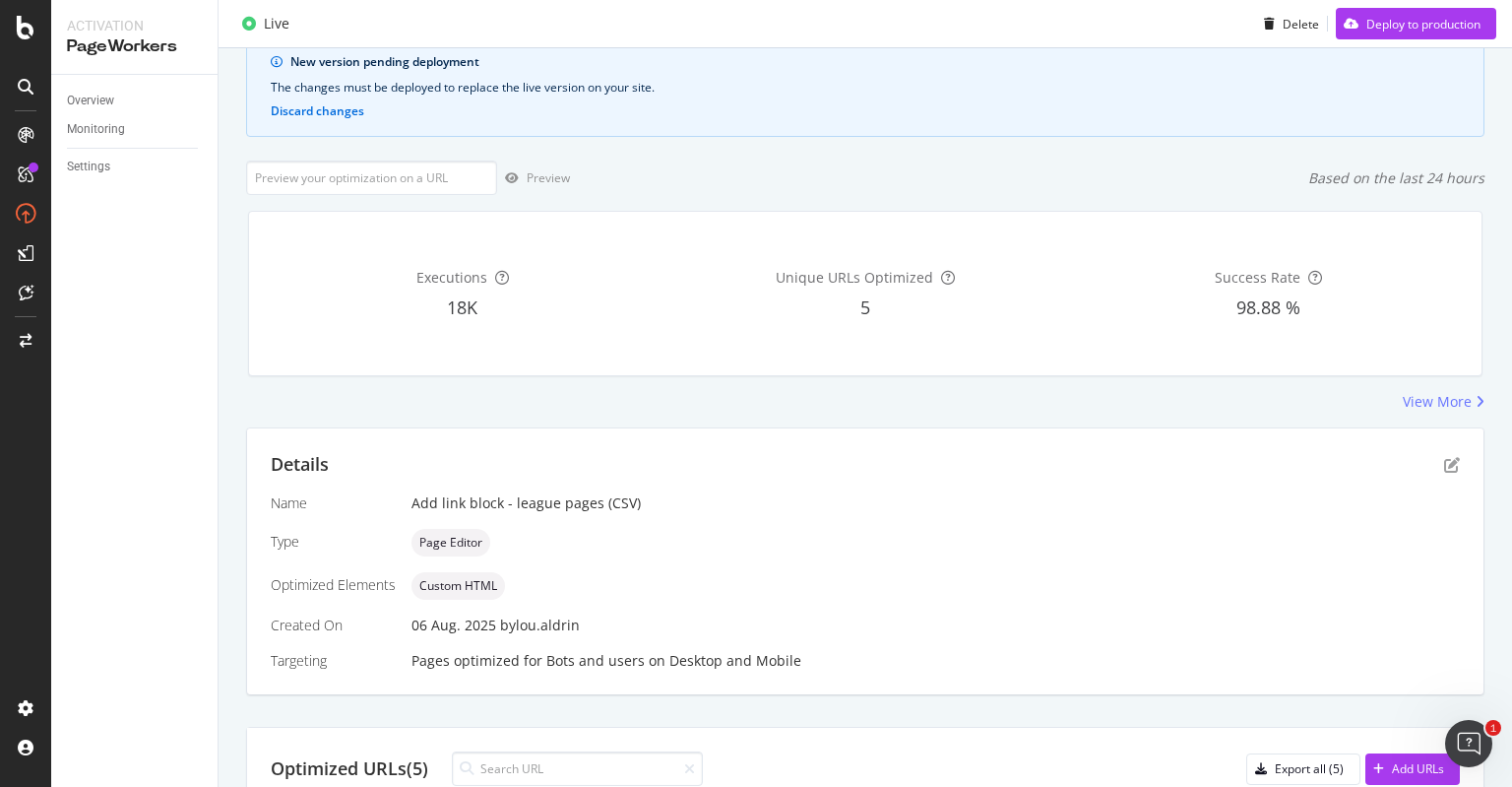 scroll, scrollTop: 0, scrollLeft: 0, axis: both 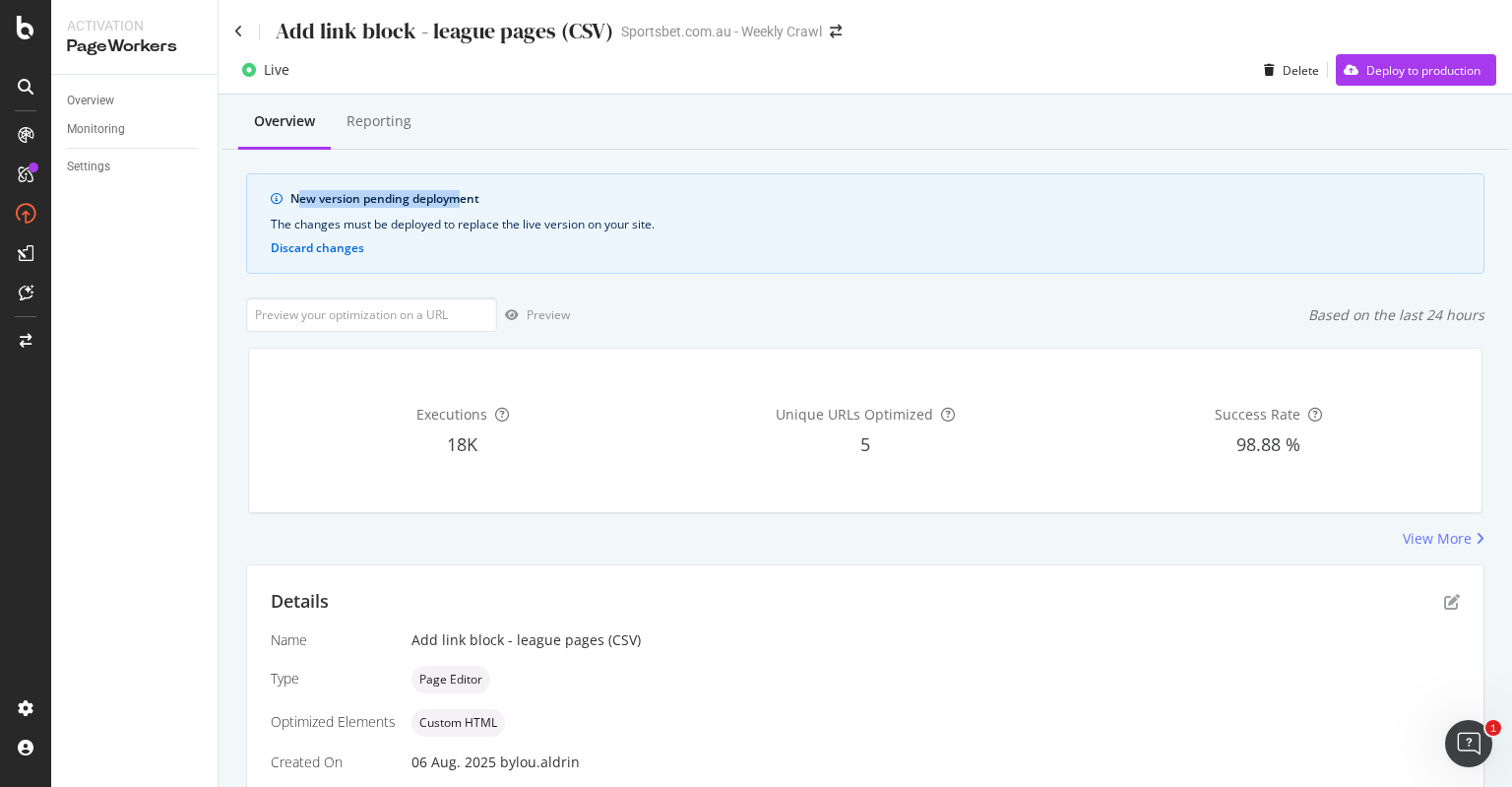 drag, startPoint x: 295, startPoint y: 196, endPoint x: 465, endPoint y: 192, distance: 170.04705 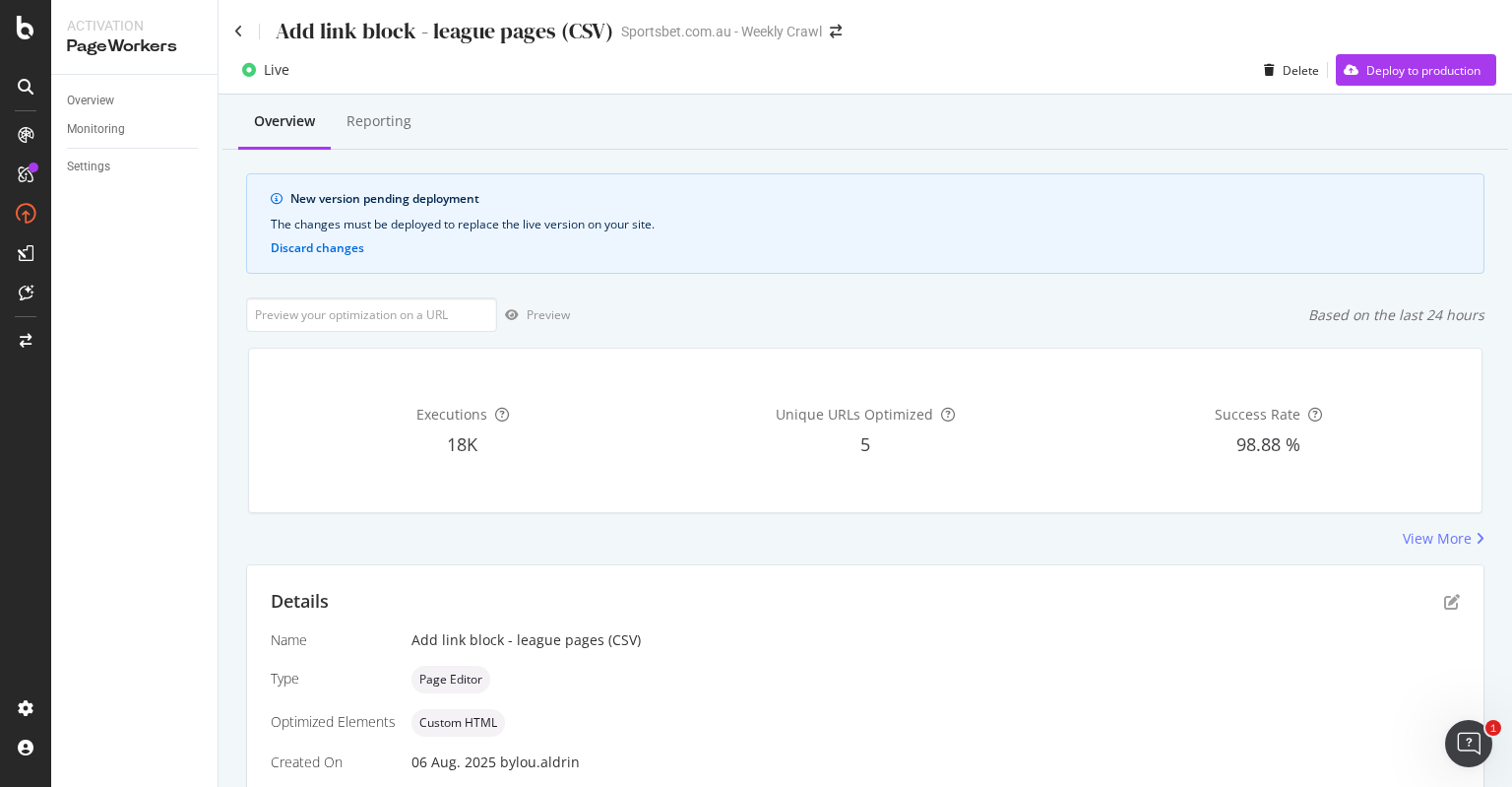 click on "The changes must be deployed to replace the live version on your site." at bounding box center (865, 225) 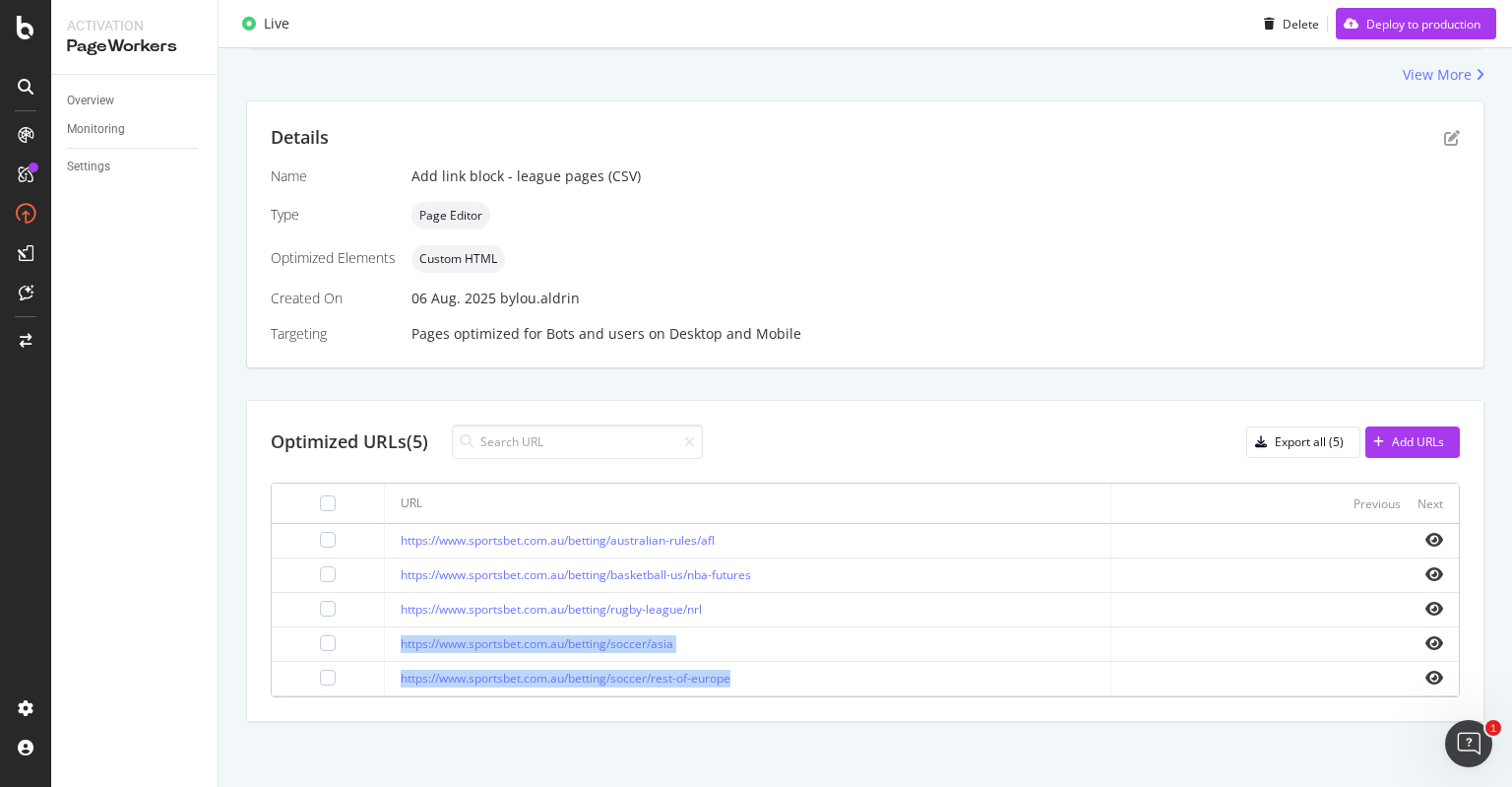 drag, startPoint x: 767, startPoint y: 681, endPoint x: 388, endPoint y: 648, distance: 380.434 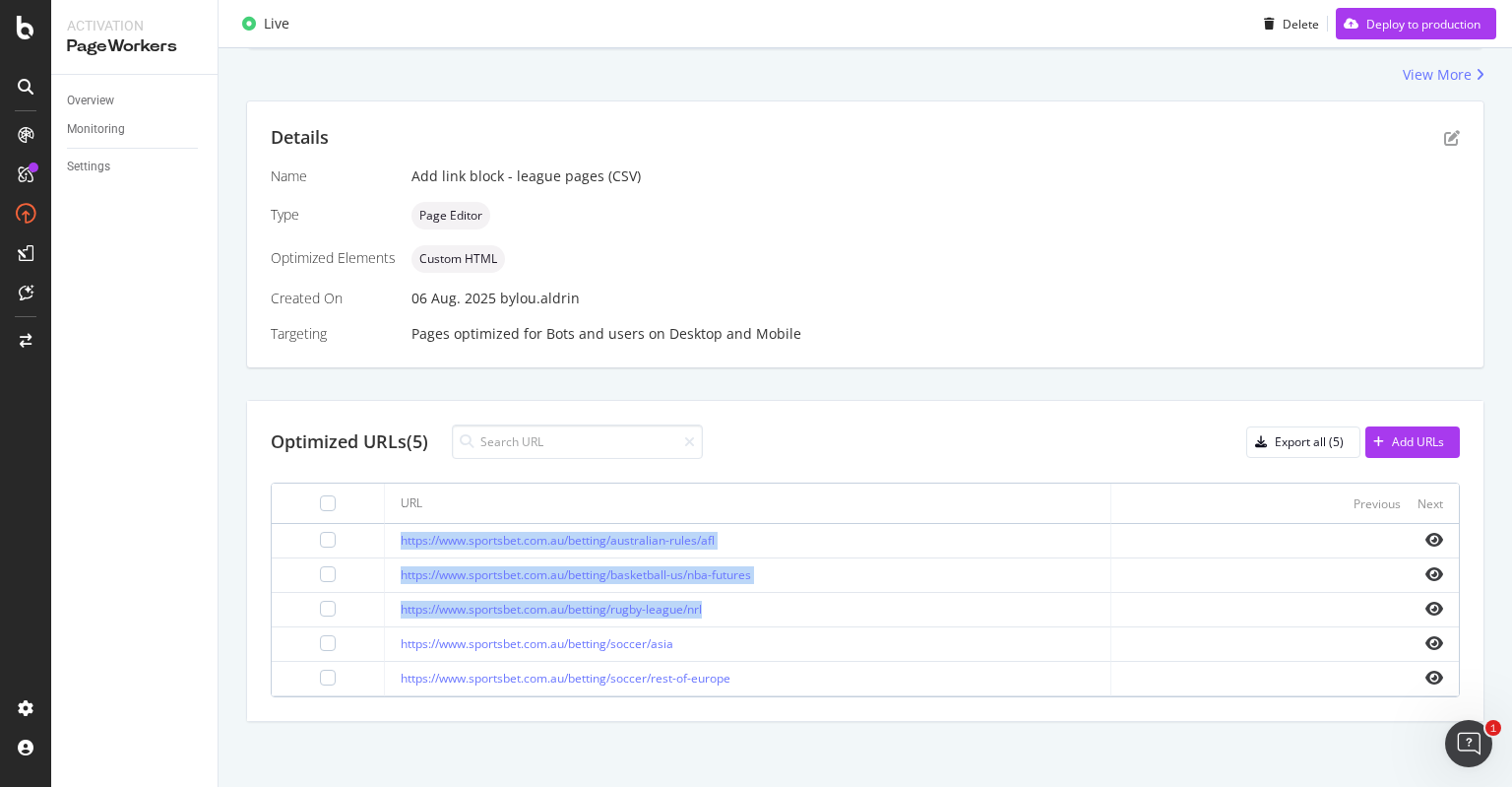 drag, startPoint x: 792, startPoint y: 599, endPoint x: 380, endPoint y: 523, distance: 418.95107 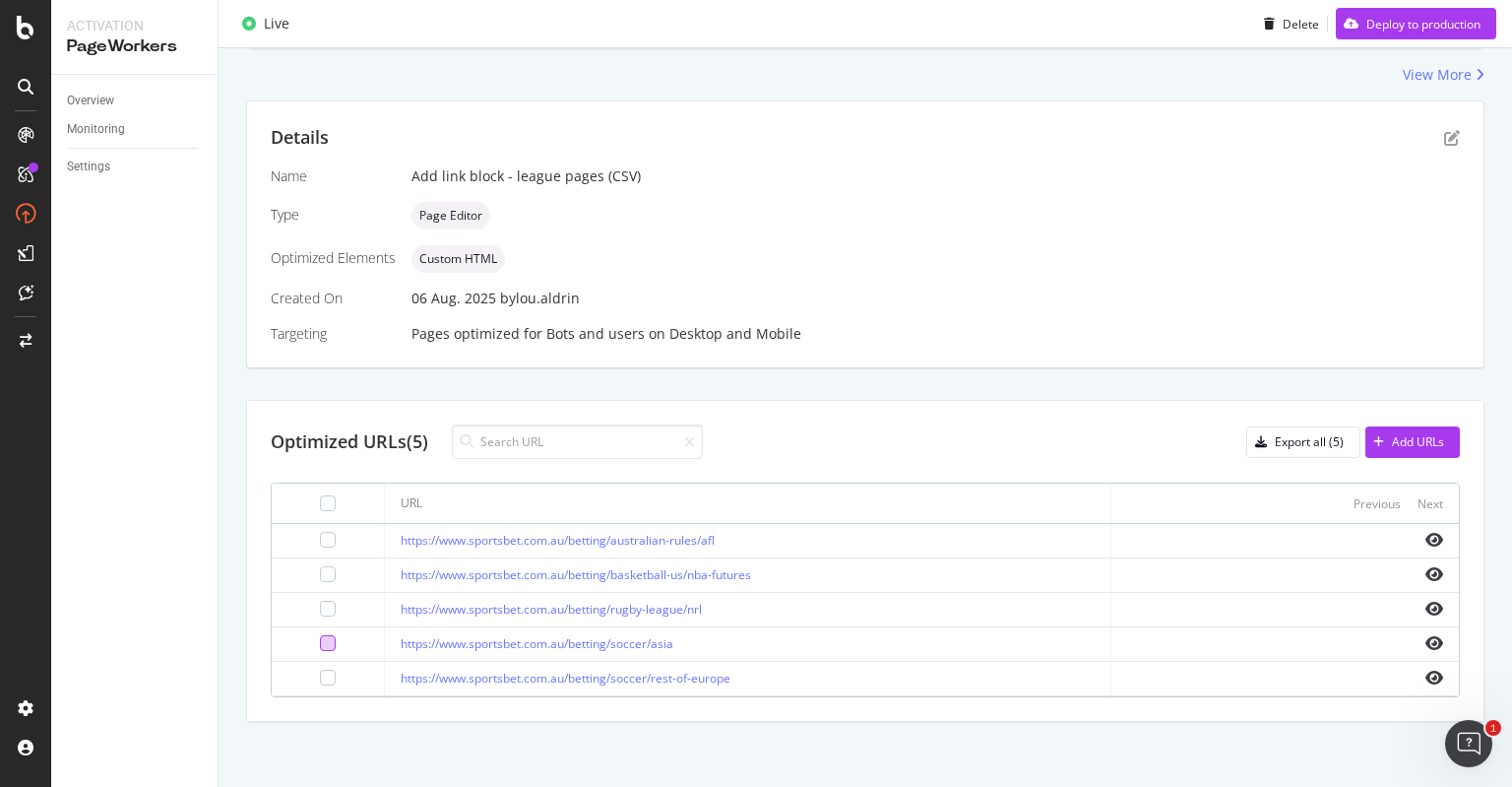 click at bounding box center [328, 643] 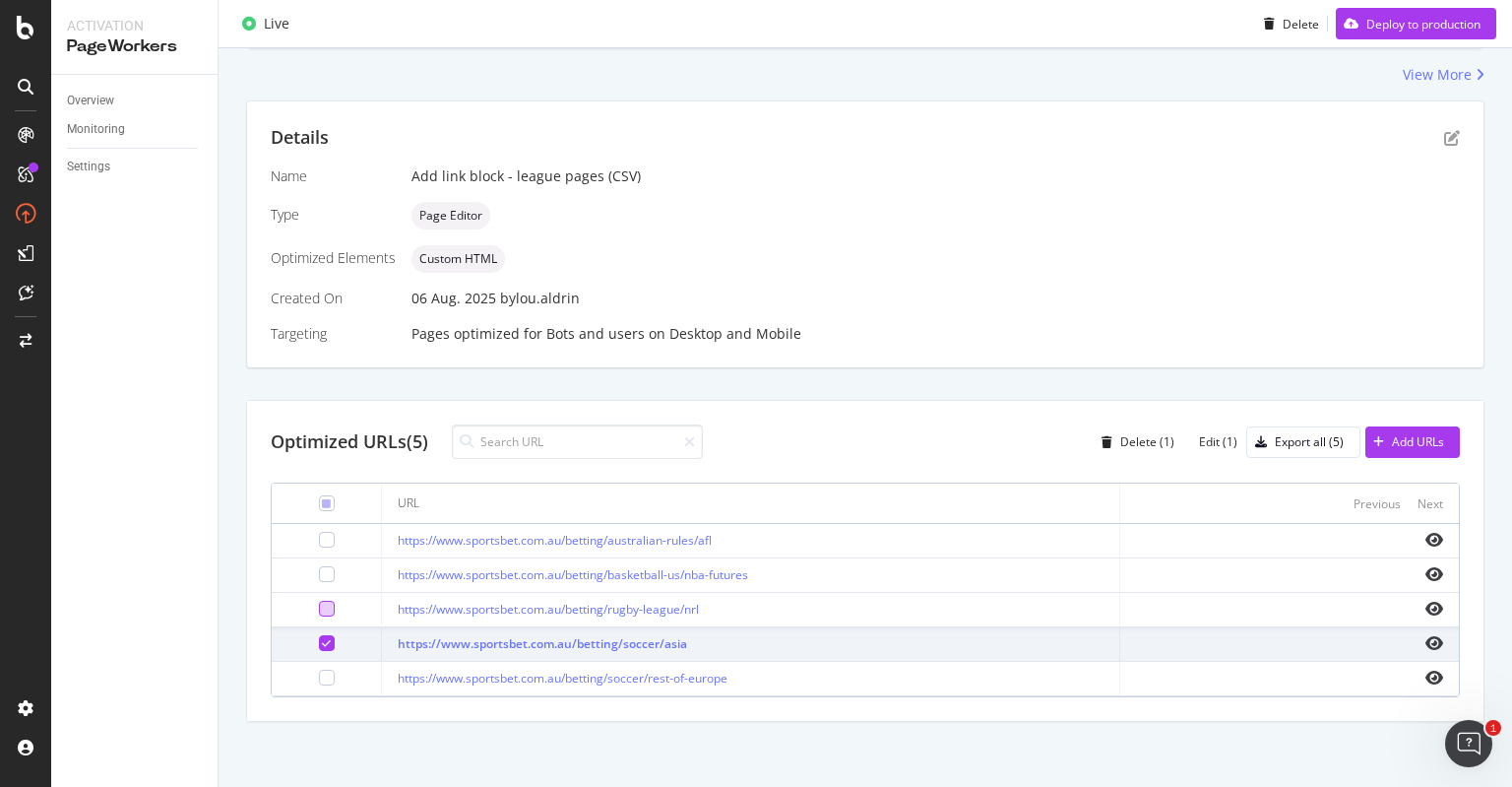 click at bounding box center [327, 609] 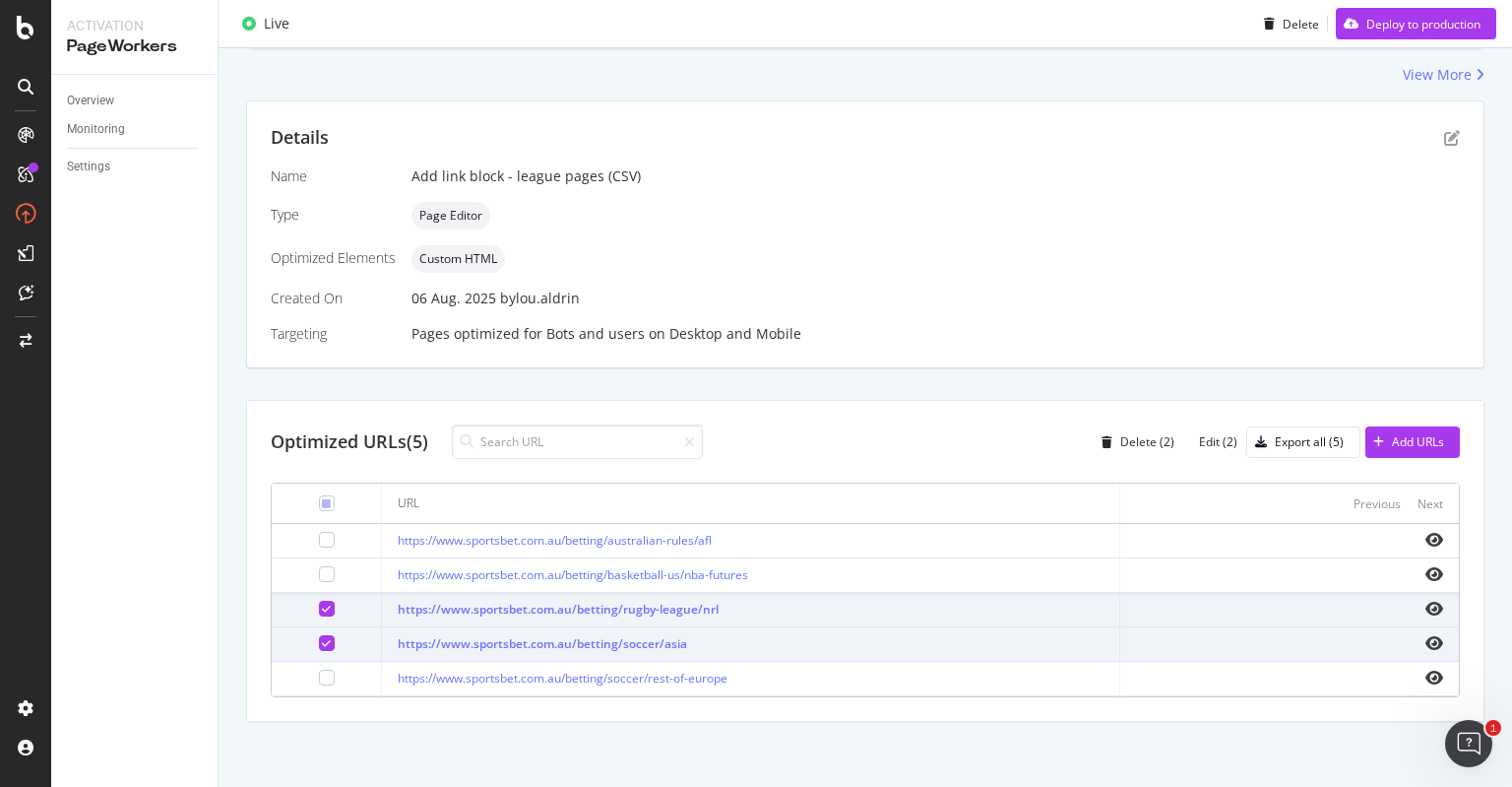 click at bounding box center (326, 643) 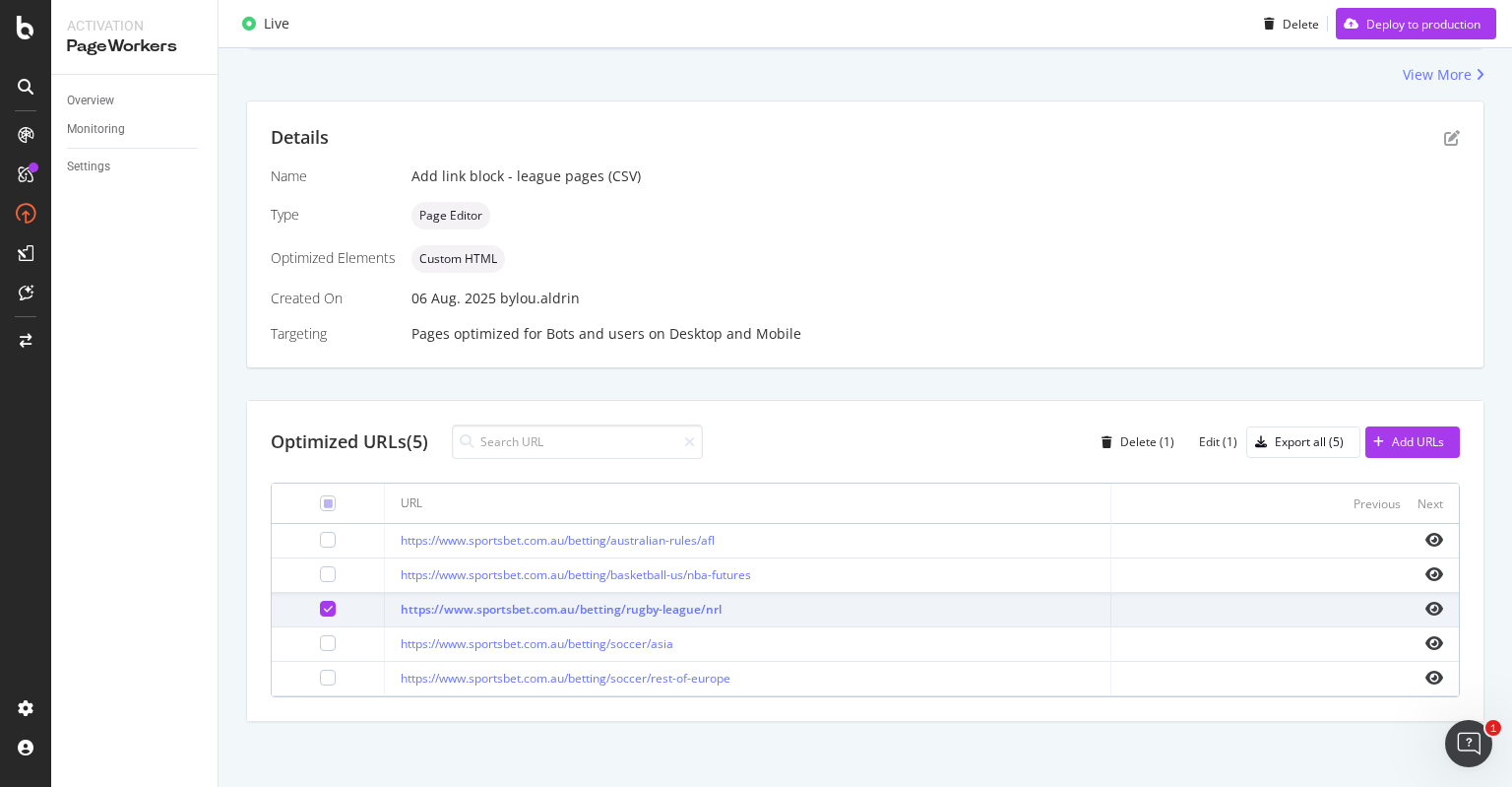 click at bounding box center [328, 609] 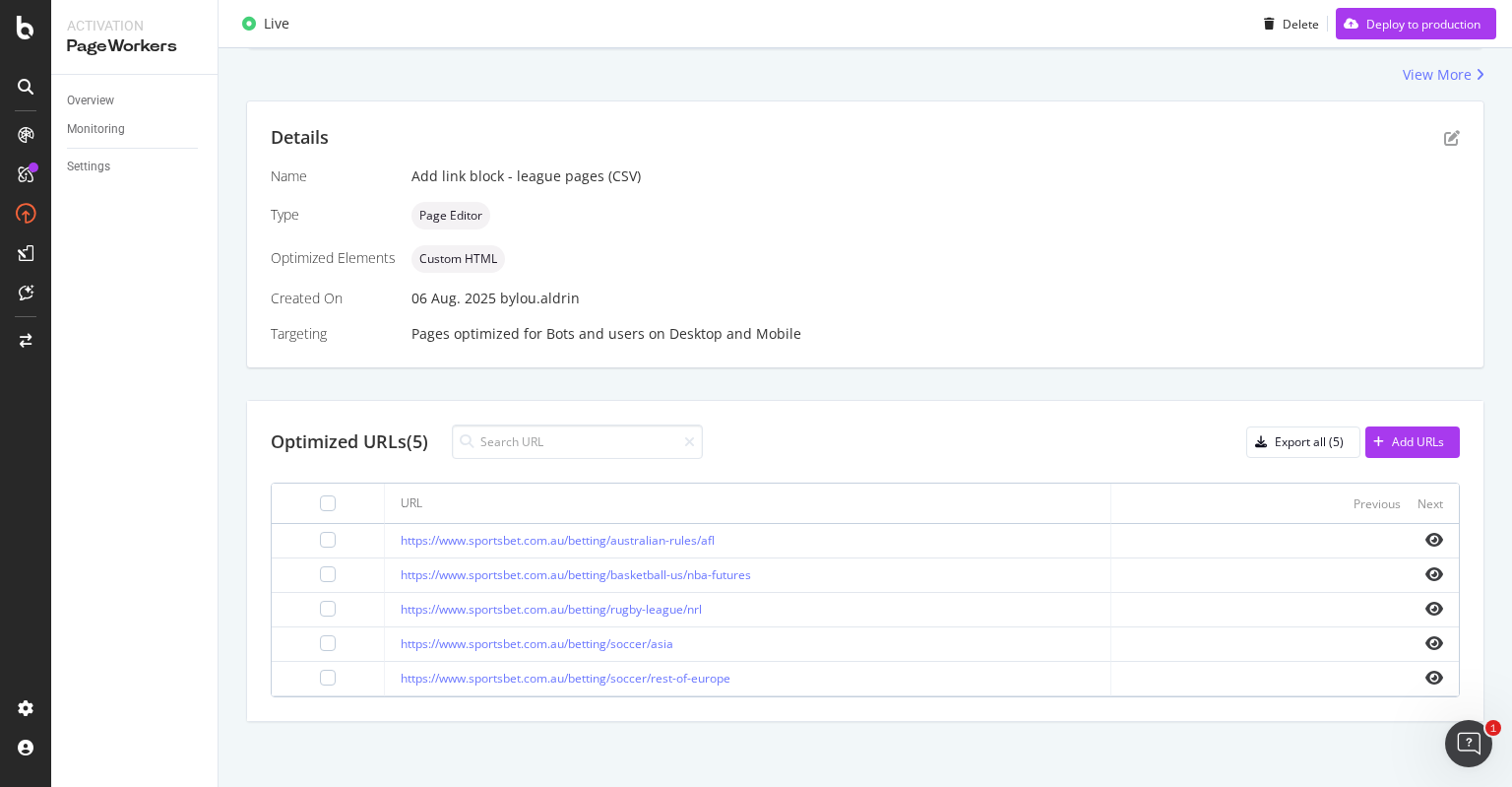 click at bounding box center [328, 609] 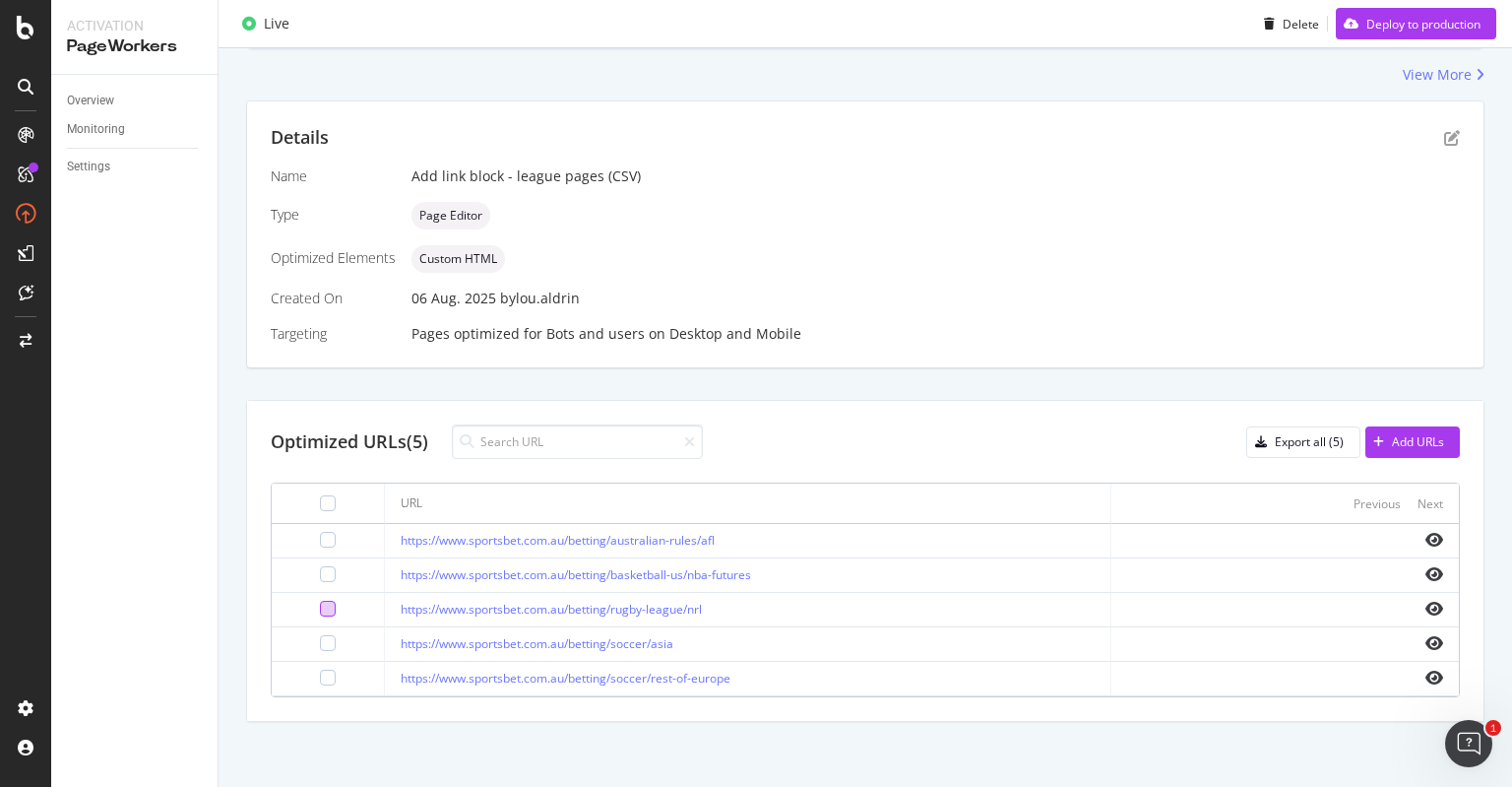 click at bounding box center [328, 609] 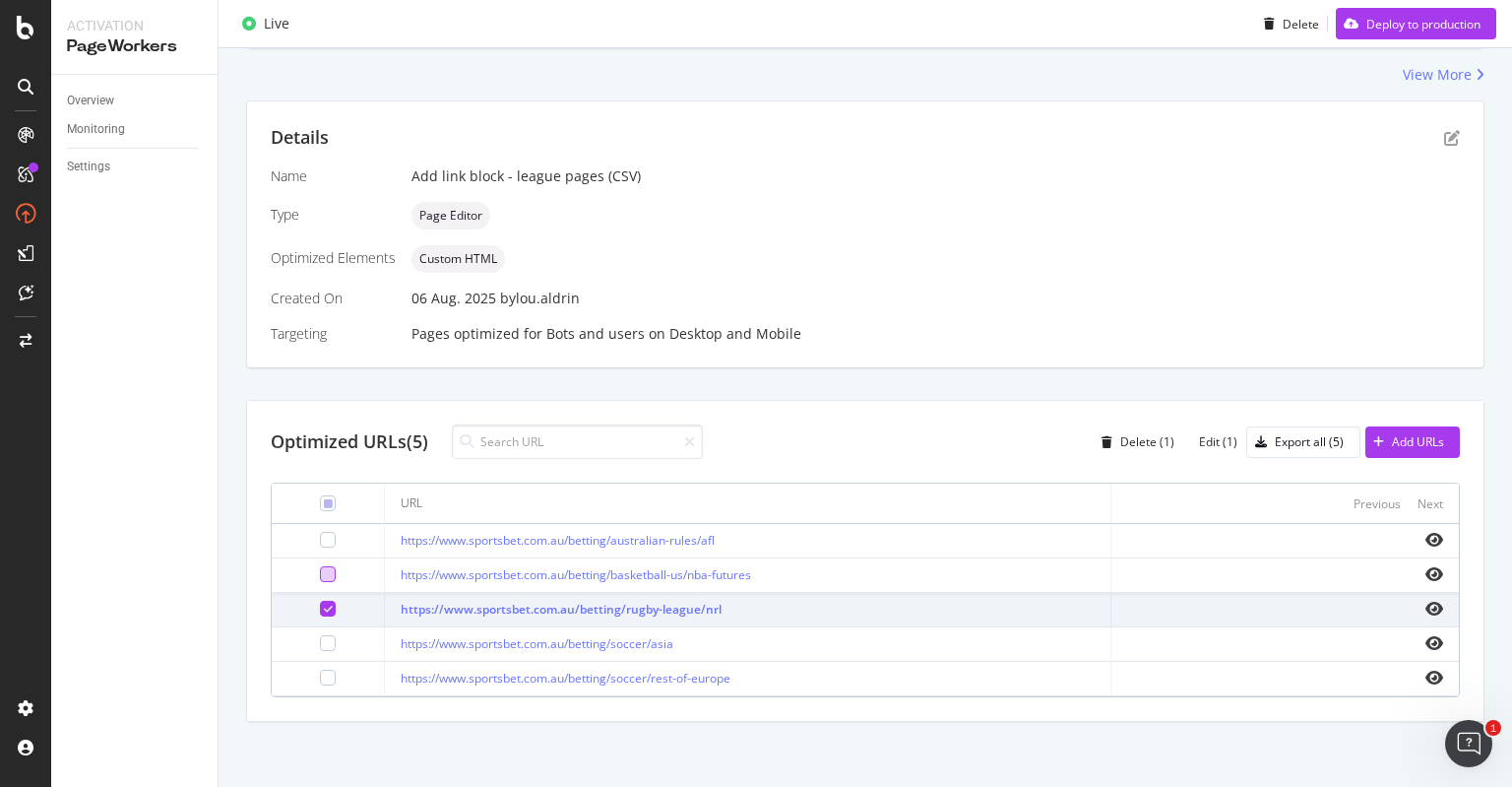 click at bounding box center (328, 574) 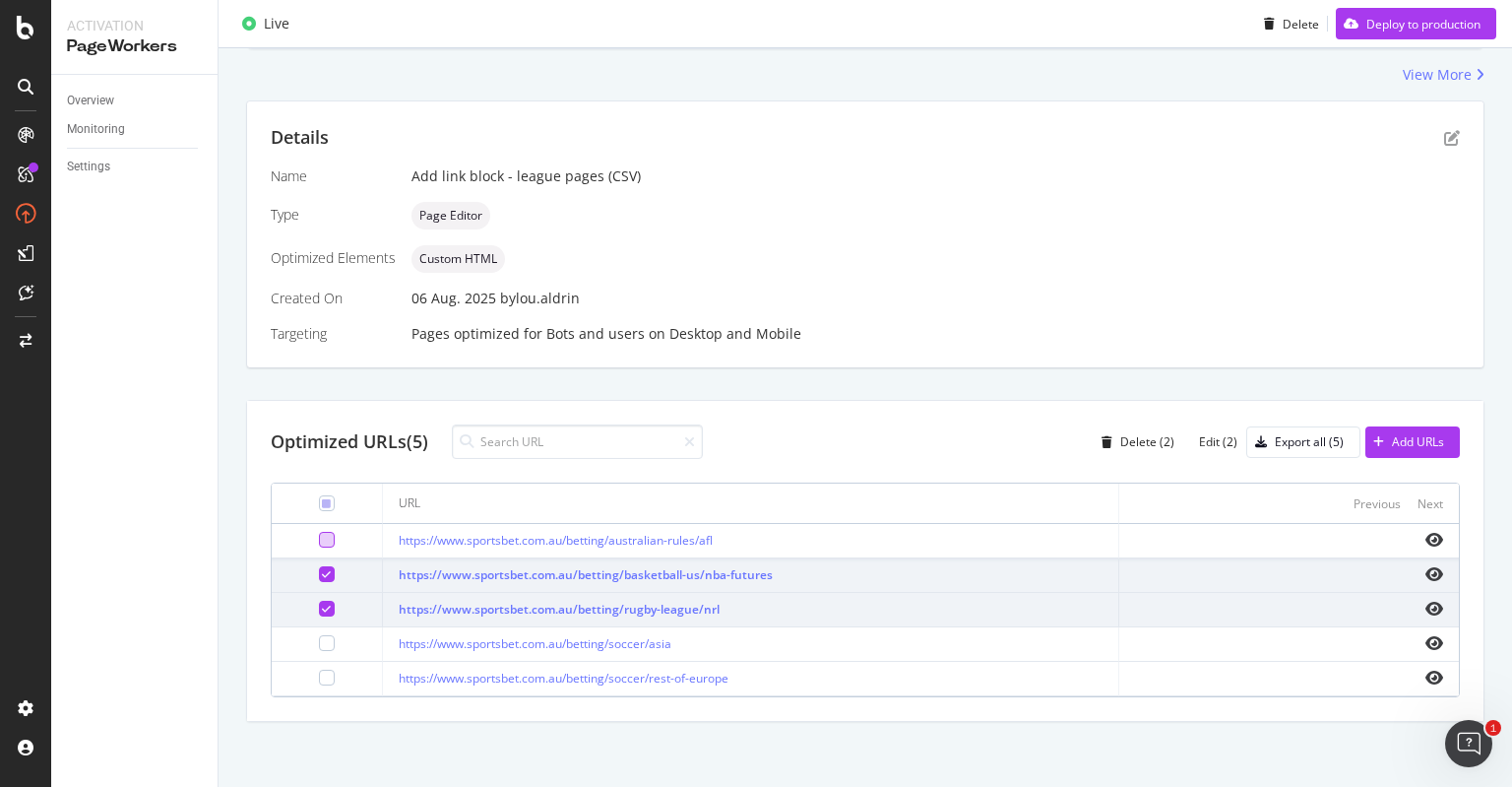 click at bounding box center (327, 540) 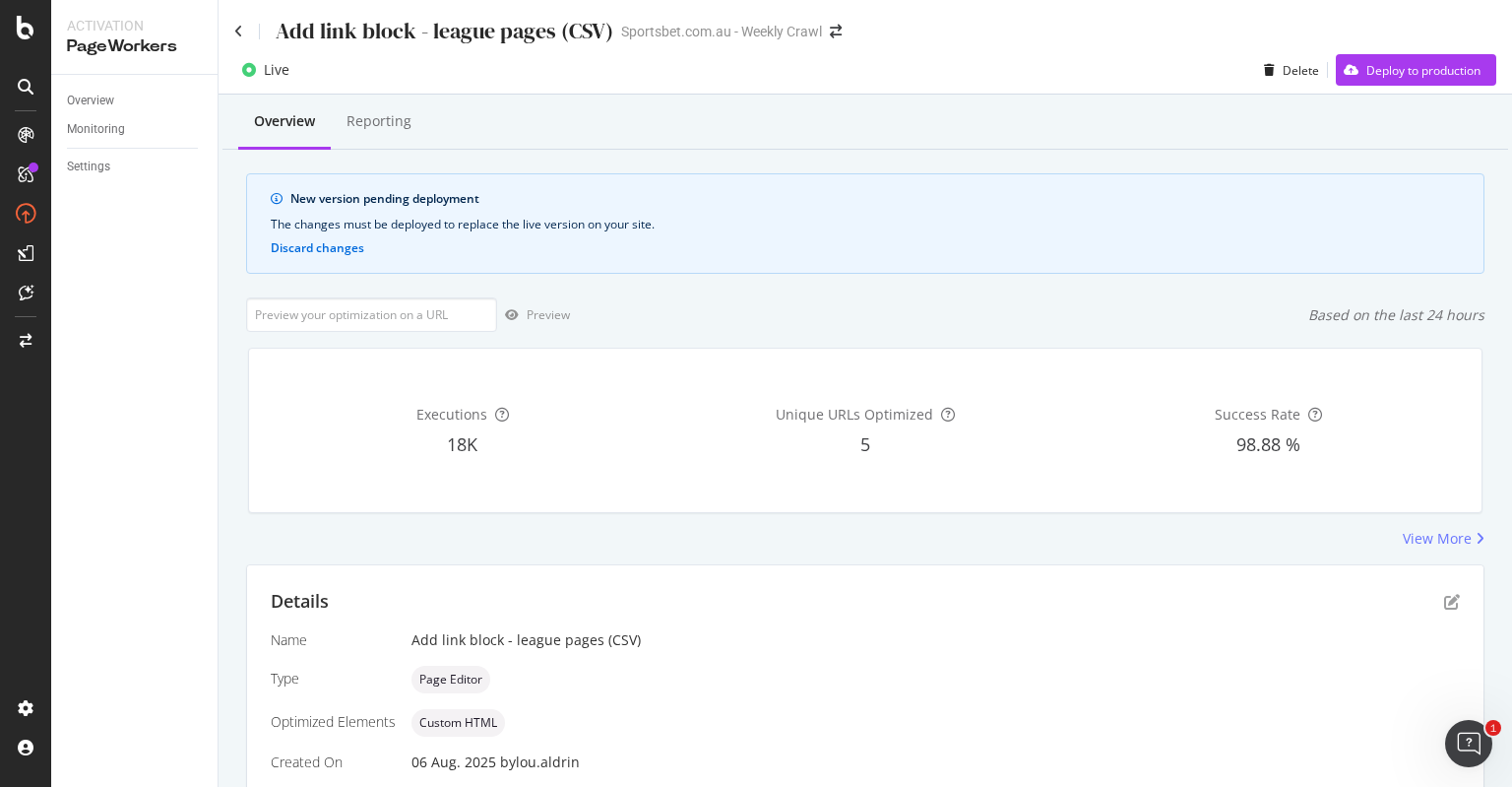 scroll, scrollTop: 464, scrollLeft: 0, axis: vertical 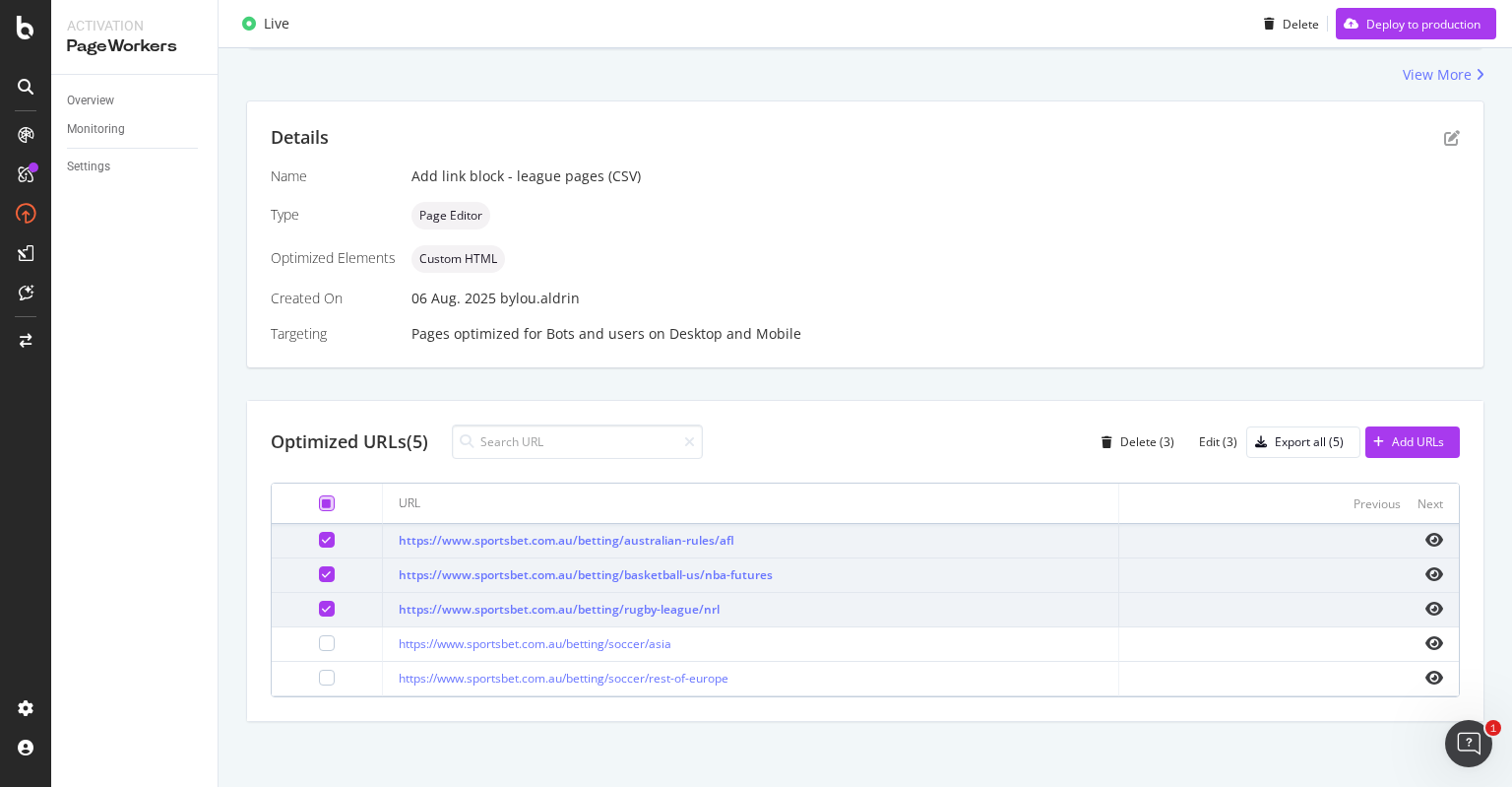 click at bounding box center [326, 503] 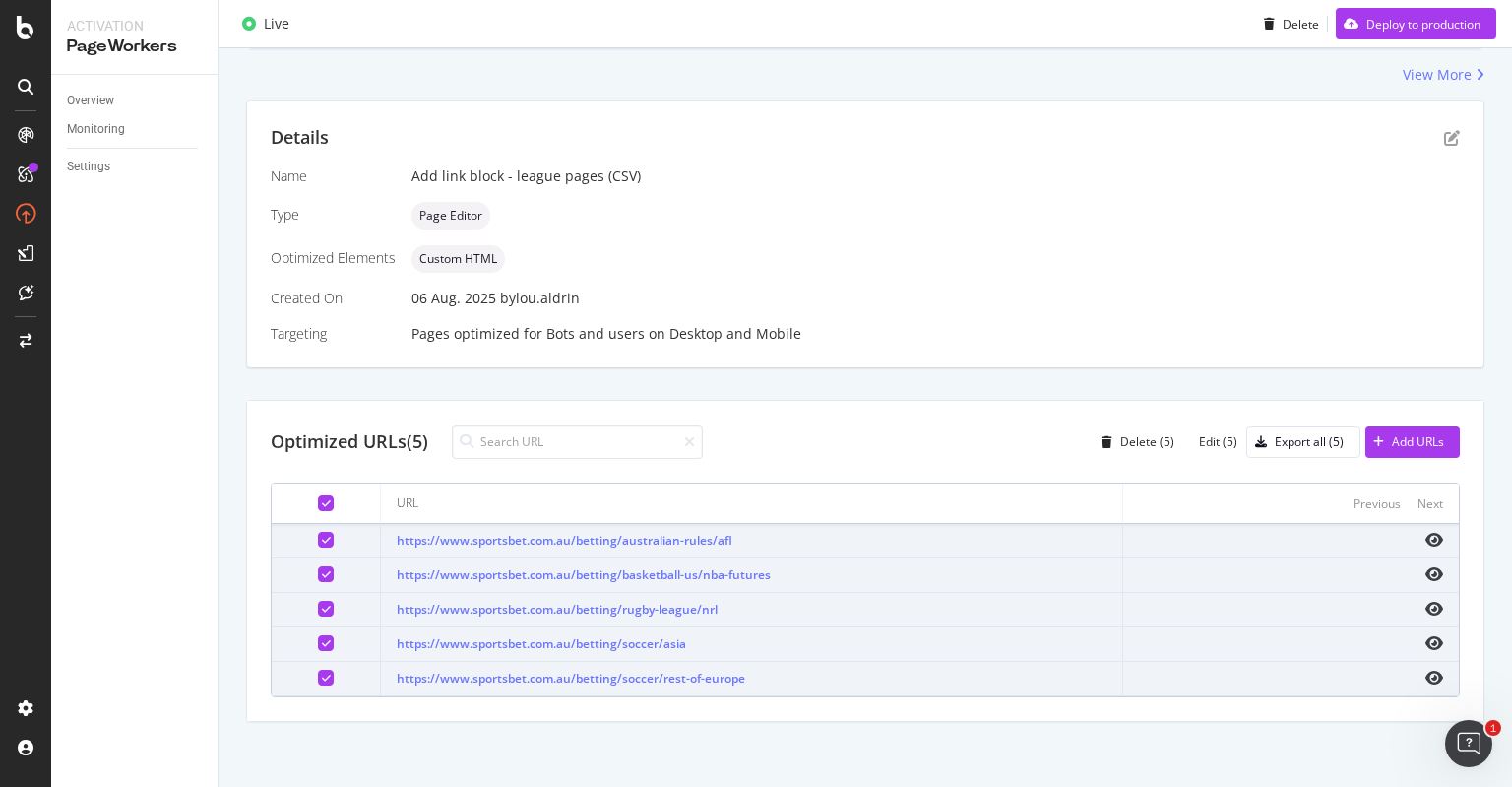 click at bounding box center (326, 503) 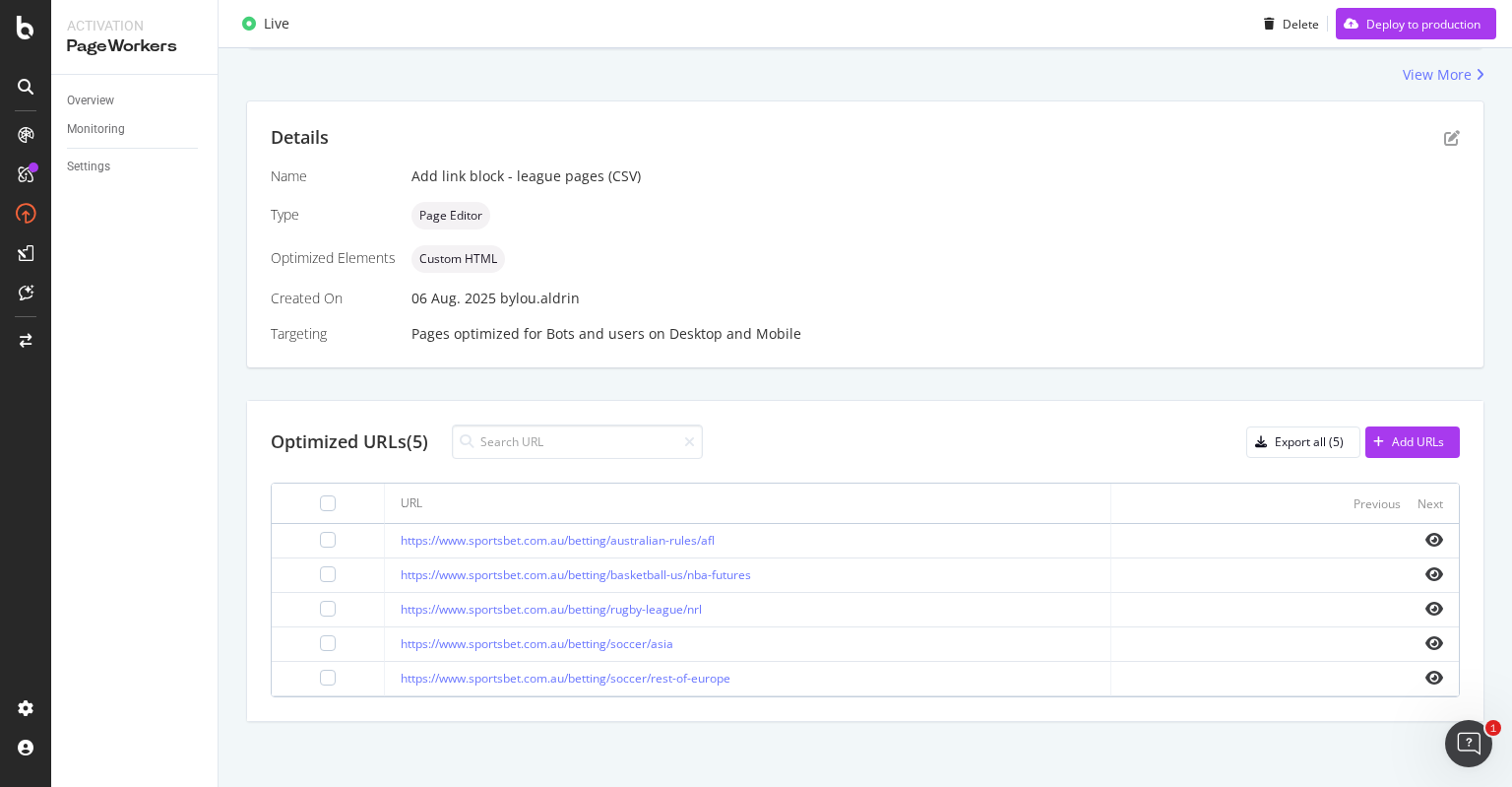 click on "Optimized URLs  (5) Export all (5) Add URLs" at bounding box center [865, 441] 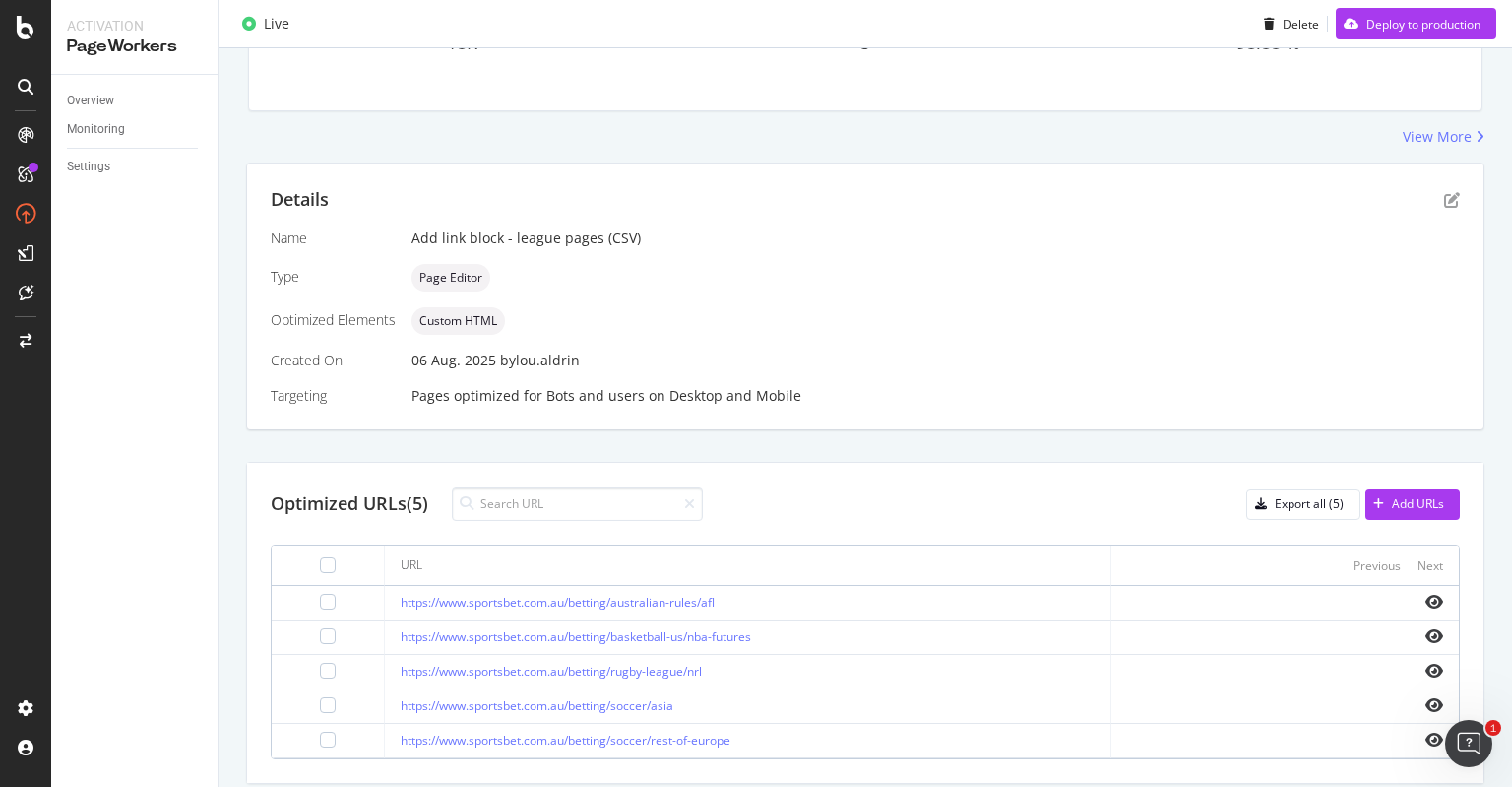scroll, scrollTop: 464, scrollLeft: 0, axis: vertical 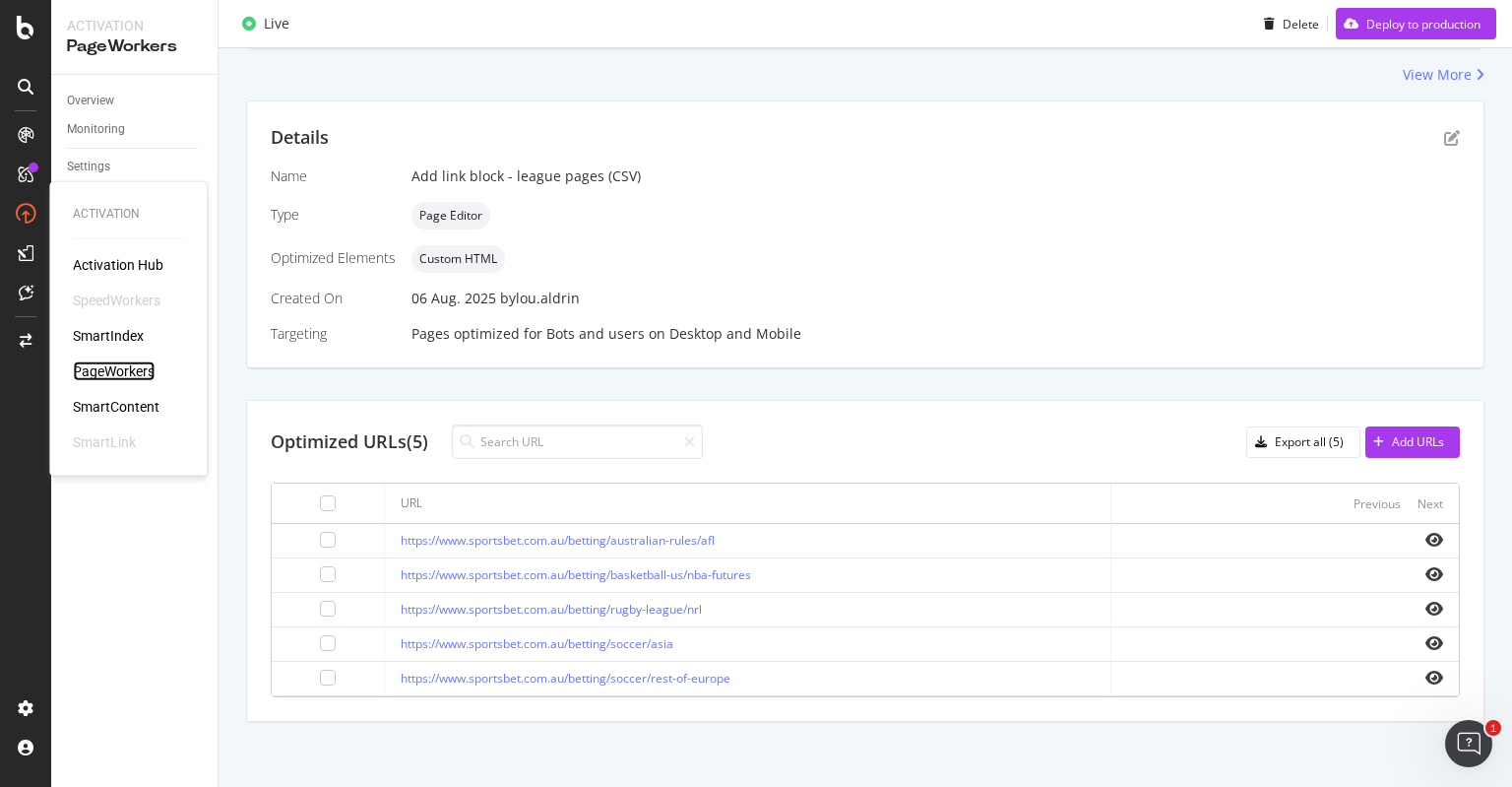 click on "PageWorkers" at bounding box center [113, 371] 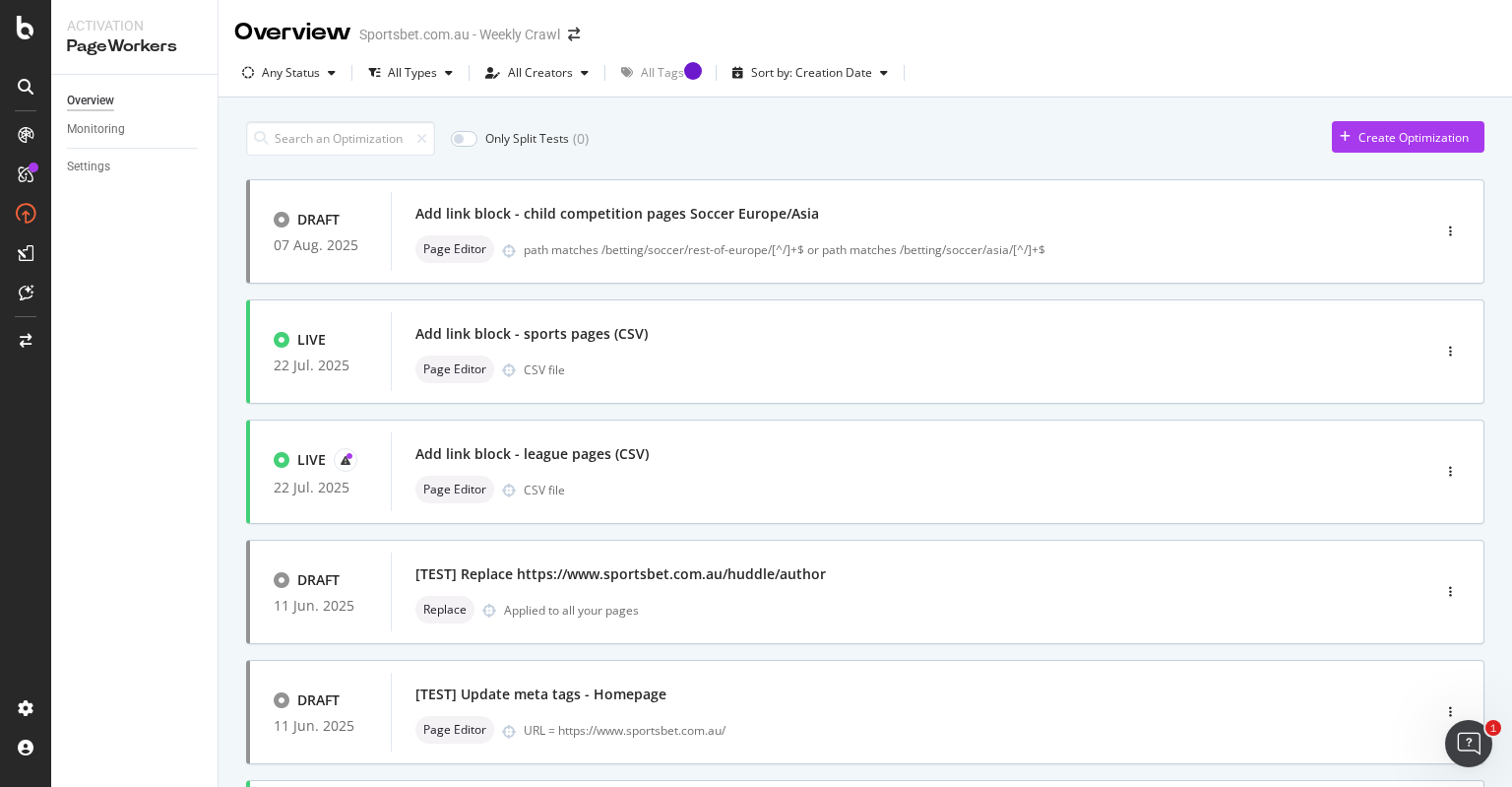click on "Only Split Tests ( 0 ) Create Optimization DRAFT 07 Aug. 2025 Add link block - child competition pages Soccer Europe/Asia Page Editor path matches /betting/soccer/rest-of-europe/[^/]+$ or path matches /betting/soccer/asia/[^/]+$ LIVE 22 Jul. 2025 Add link block - sports pages (CSV) Page Editor CSV file LIVE 22 Jul. 2025 Add link block - league pages (CSV) Page Editor CSV file DRAFT 11 Jun. 2025 [TEST] Replace https://www.sportsbet.com.au/huddle/author Replace Applied to all your pages DRAFT 11 Jun. 2025 [TEST] Update meta tags - Homepage Page Editor URL = https://www.sportsbet.com.au/ LIVE 11 Jun. 2024 Add content snippet - league pages (CSV) Page Editor CSV file PAUSED 30 May. 2024 Experiment 7a - NRL meta desc test Page Editor path contains /betting/rugby-league/nrl and path contains -v- and path matches \d*[13579]$ PAUSED 30 May. 2024 Experiment 7b - AFL meta desc test Page Editor path contains /betting/australian-rules/afl/ and path contains -v- and path matches \d*[13579]$ PAUSED 12 Apr. 2024 Page Editor" at bounding box center [865, 795] 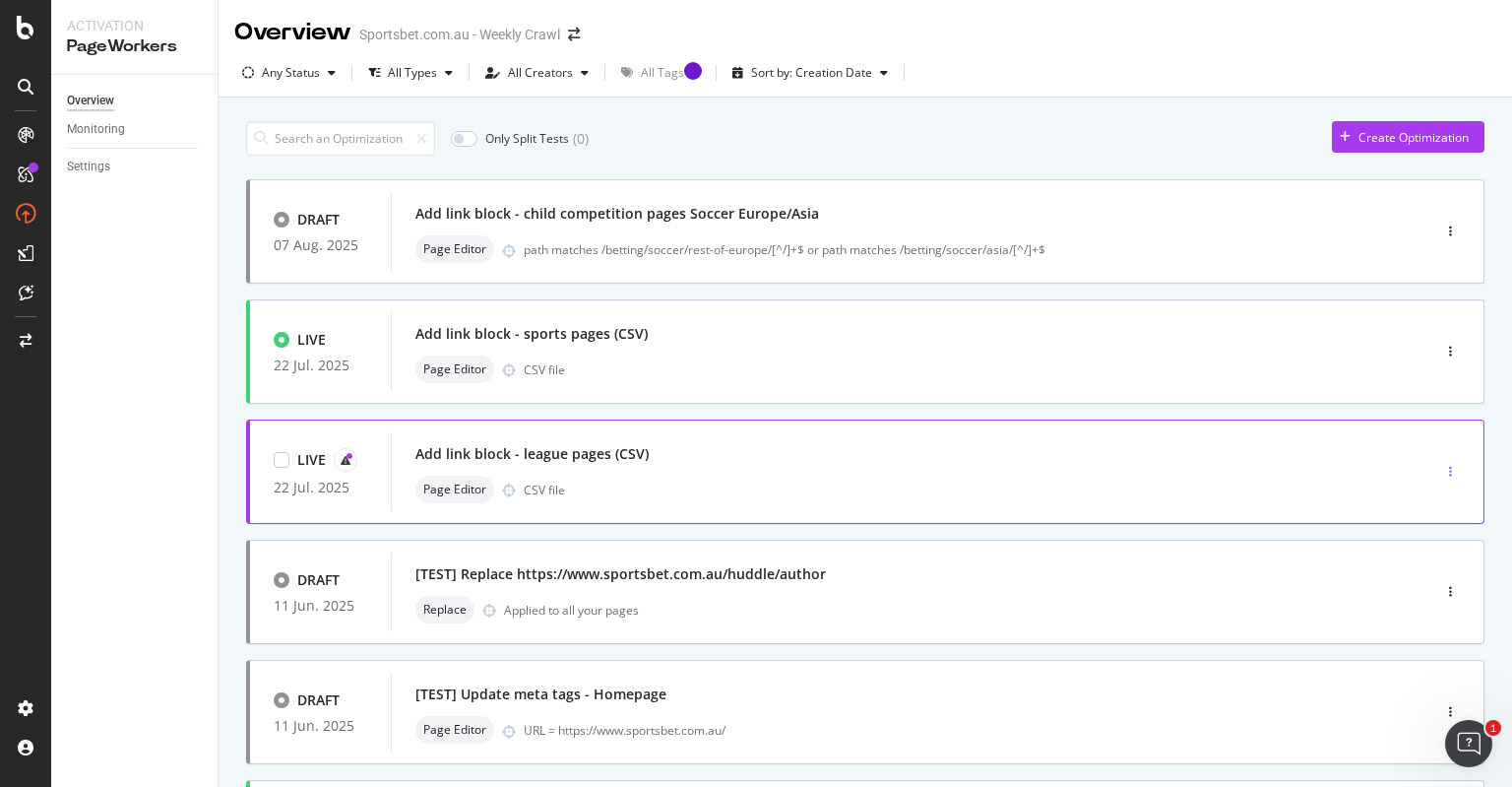 click at bounding box center [1450, 472] 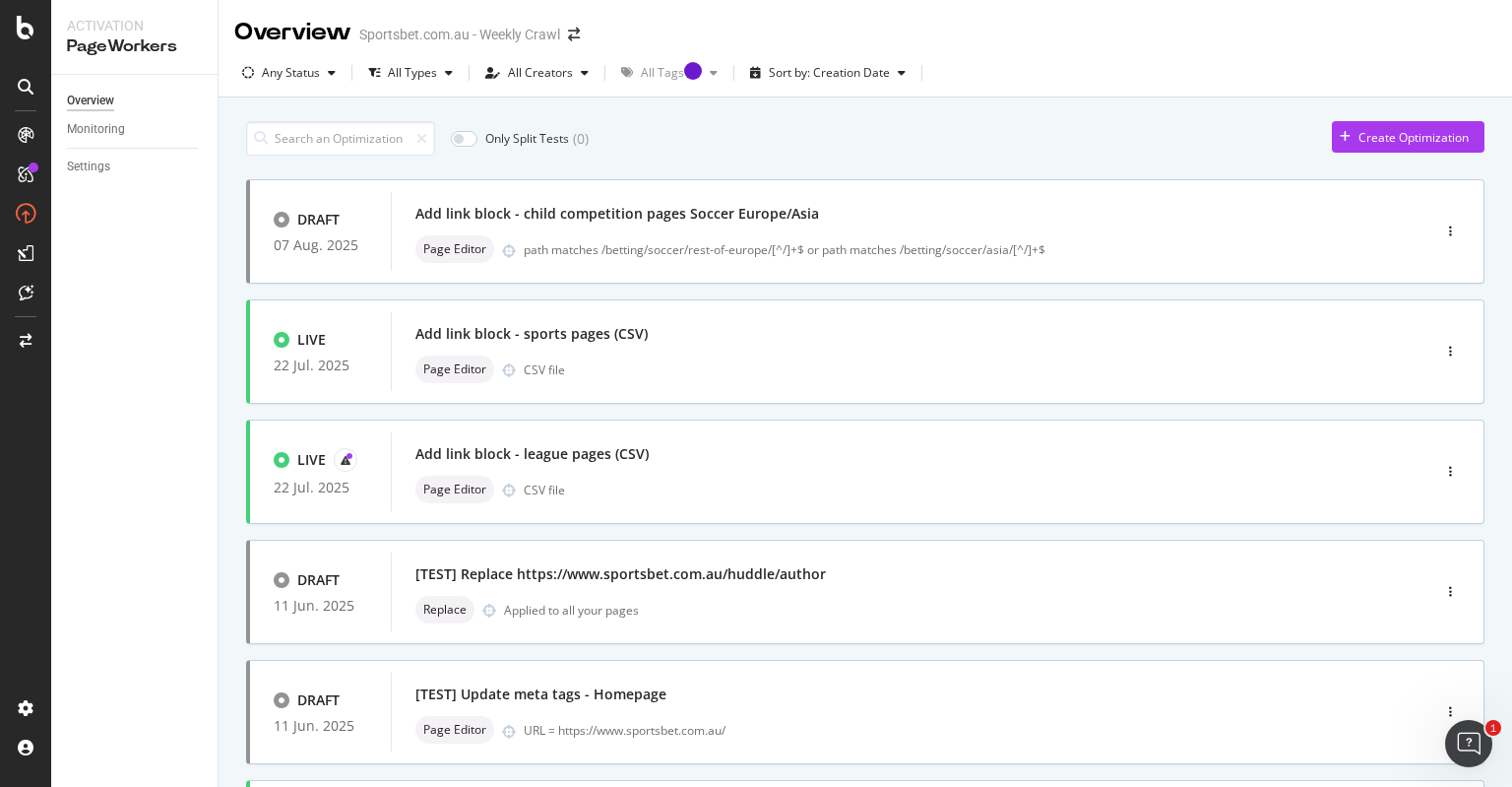 click on "Only Split Tests ( 0 ) Create Optimization" at bounding box center [865, 138] 